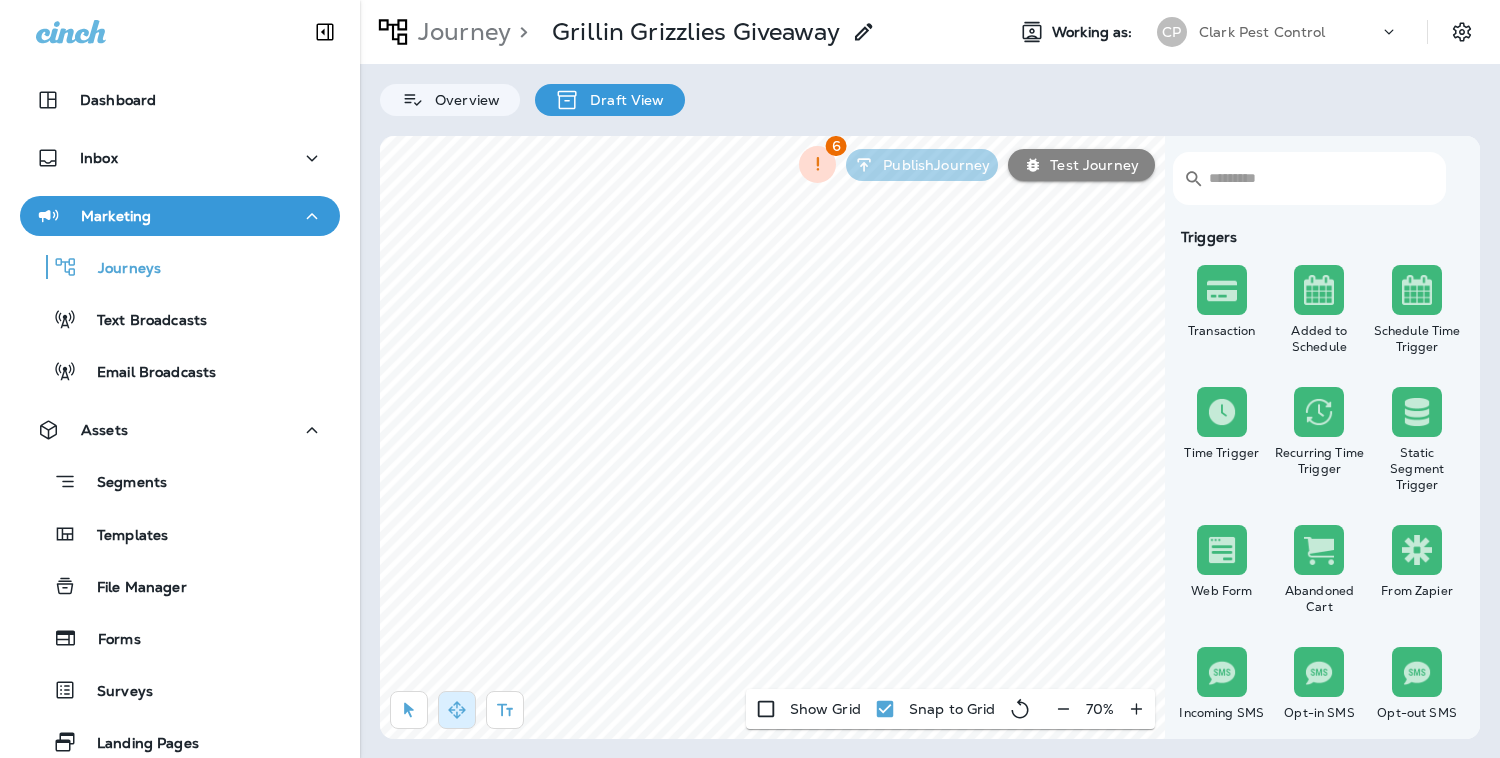 scroll, scrollTop: 0, scrollLeft: 0, axis: both 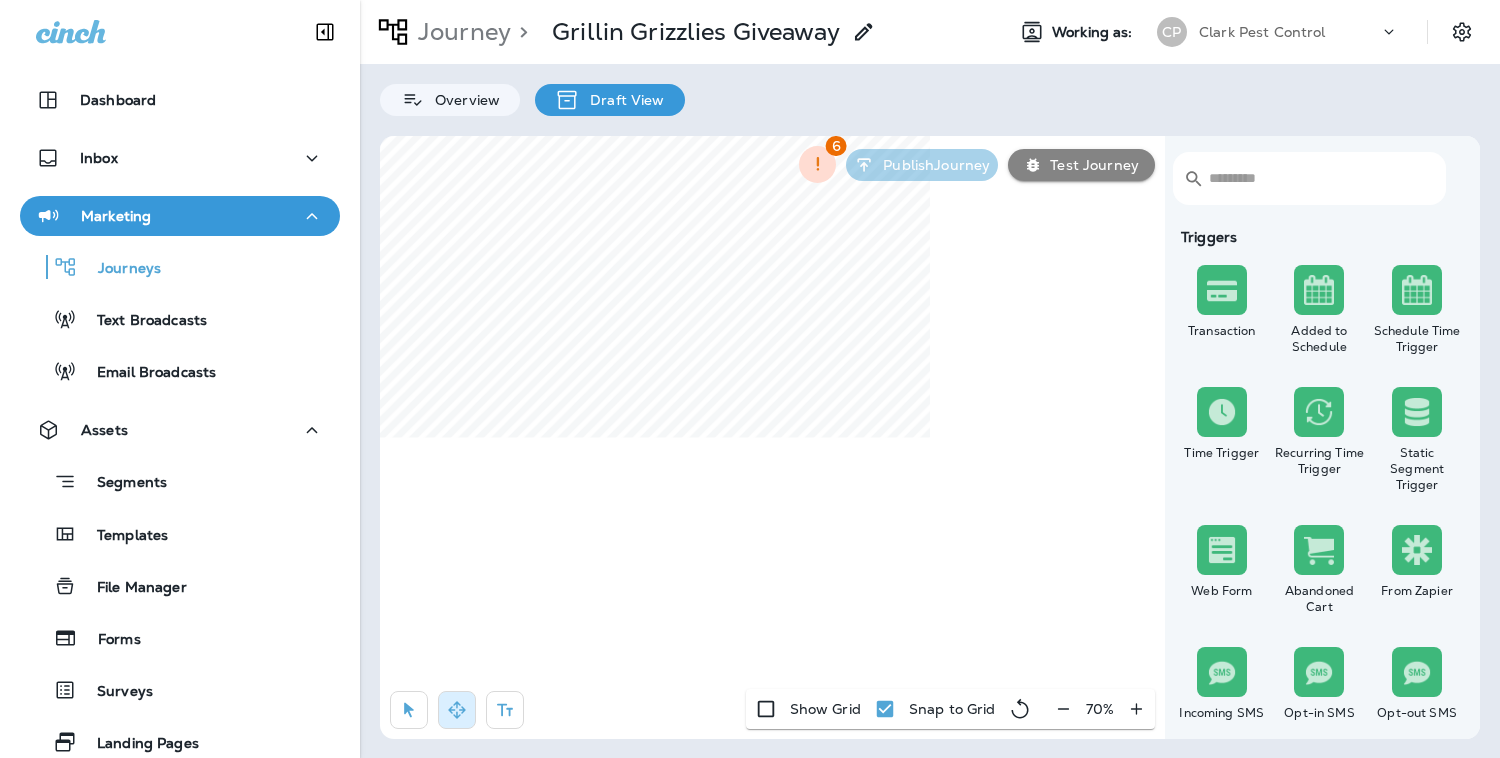 click on "Journey > Grillin Grizzlies Giveaway Working as: CP Clark Pest Control Overview Draft View <b></b> <b></b> Triggers Transaction Added to Schedule Schedule Time Trigger Time Trigger Recurring Time Trigger Static Segment Trigger Web Form Abandoned Cart From Zapier Incoming SMS Opt-in SMS Opt-out SMS New Customer New Review Survey Completed Actions Time Delay Await SMS Reply Rate Limit Send Email Send SMS Send MMS Send Mailer Send Notification End Journey A/B Split A/B Testing Add to Static Segment Remove from Static Segment Add to Facebook Audience Remove from Facebook Audience Add to Google Ads Audience Remove from Google Ads Audience Add to Mailbox Power Remove from Mailbox Power Send Survey SMS Send Survey Email Webhook Contest Winners Recurring Contest Winners To Zapier Add to DripDrop Reply to Review Conditions Check Data Field Check Email Status Repeat Customer Has Transaction Distance from Location SMS Subscription Status In Static Segment Has Offer Termite Check Check Google Review 6 Publish Journey Show Grid" at bounding box center (930, 379) 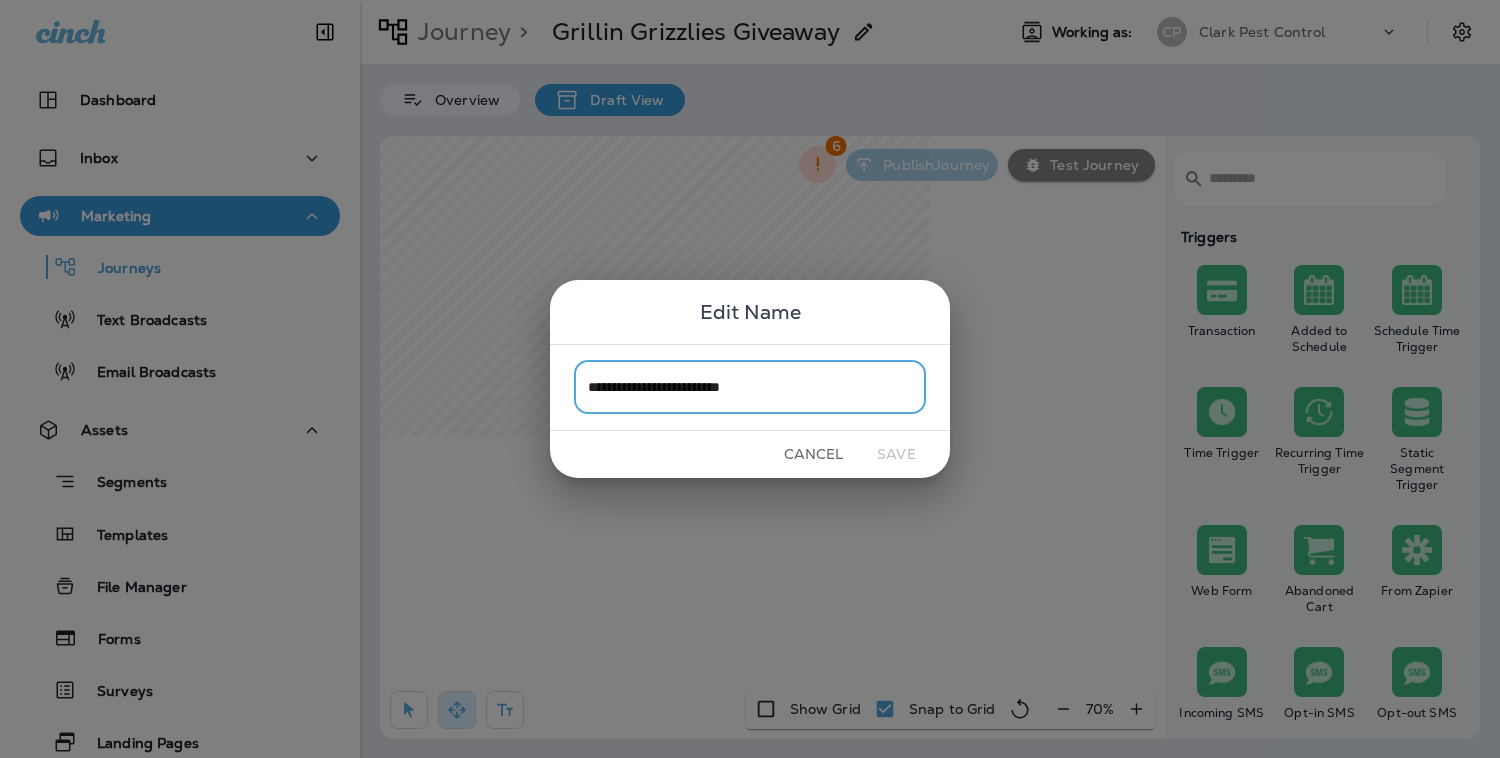 click on "**********" at bounding box center [750, 387] 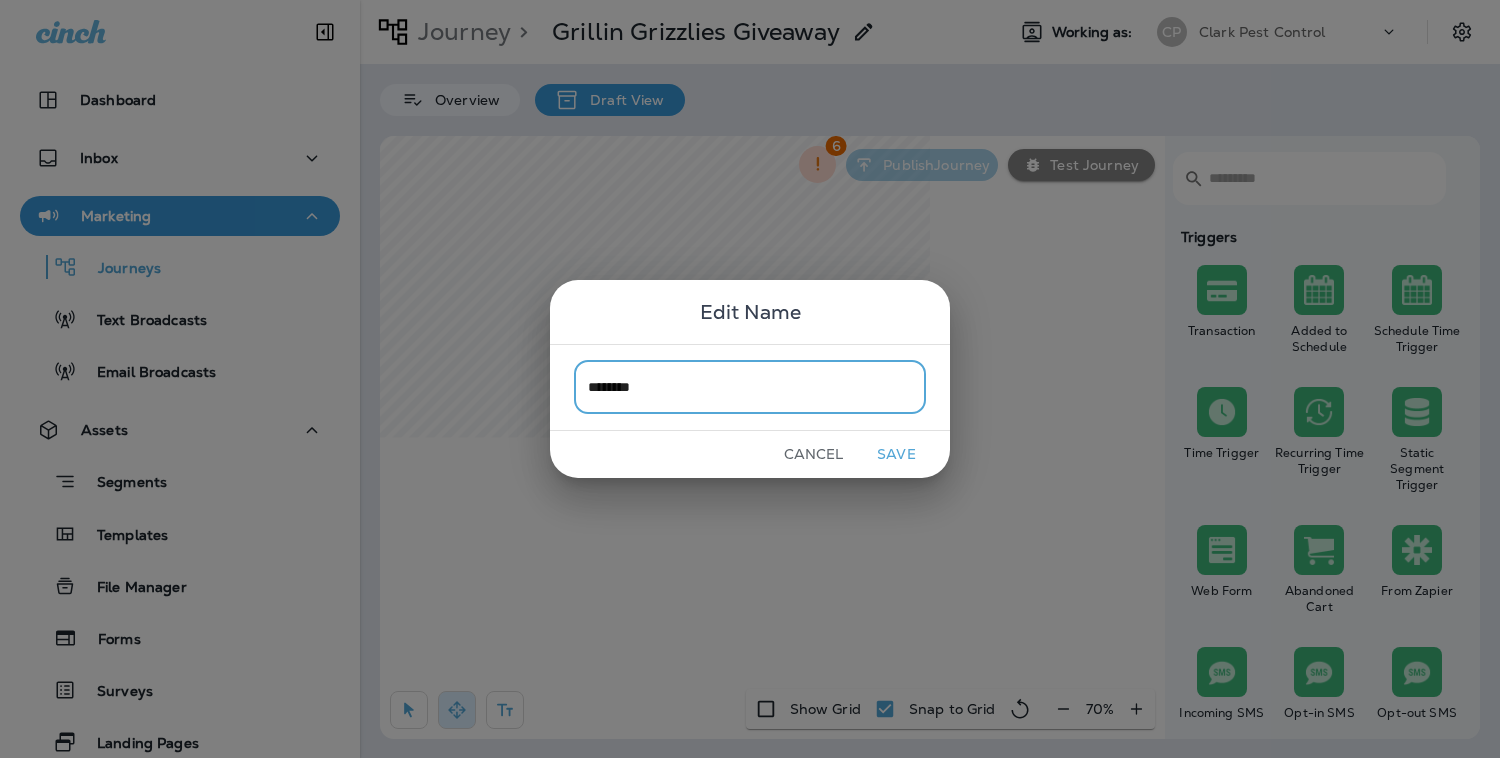 type on "********" 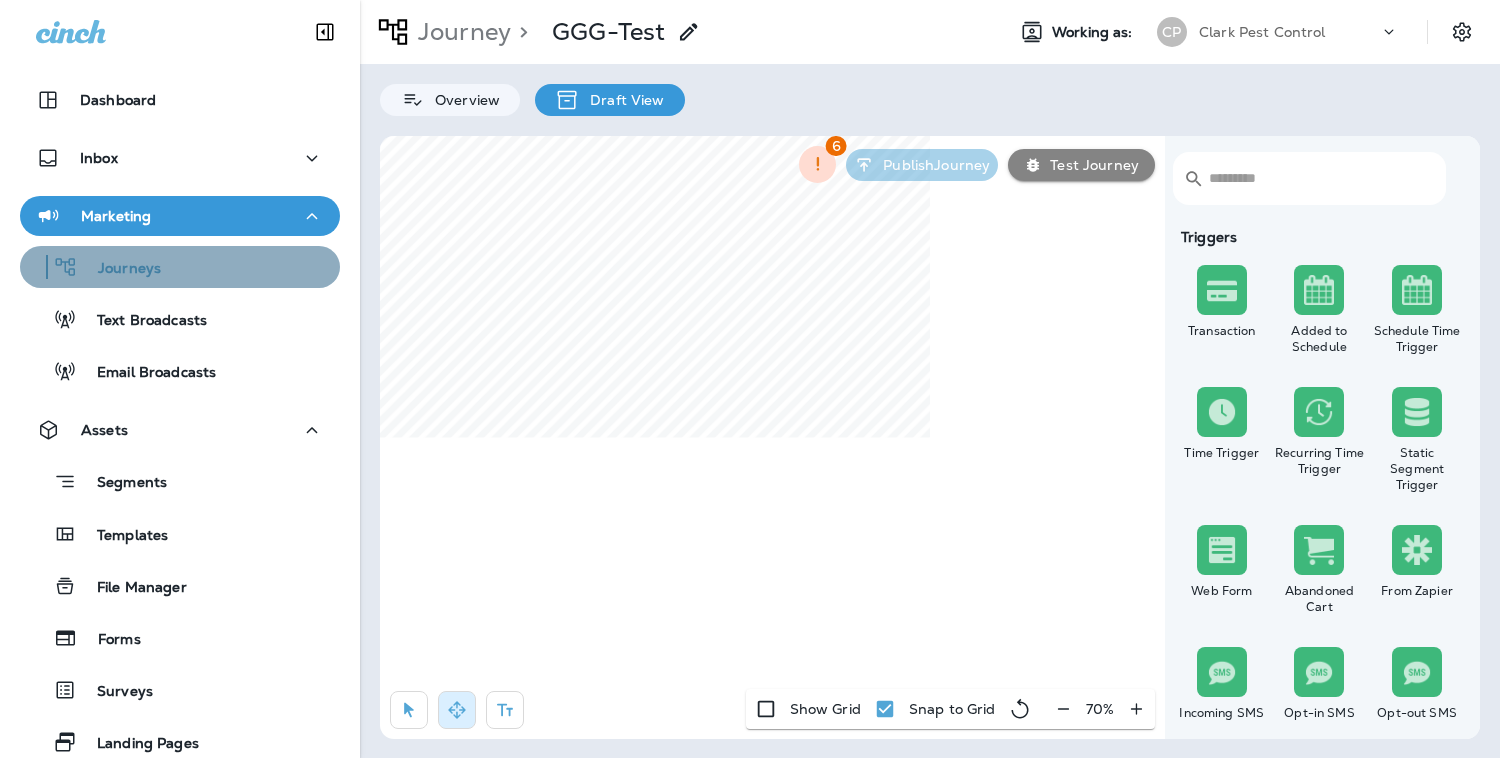 click on "Journeys" at bounding box center [119, 269] 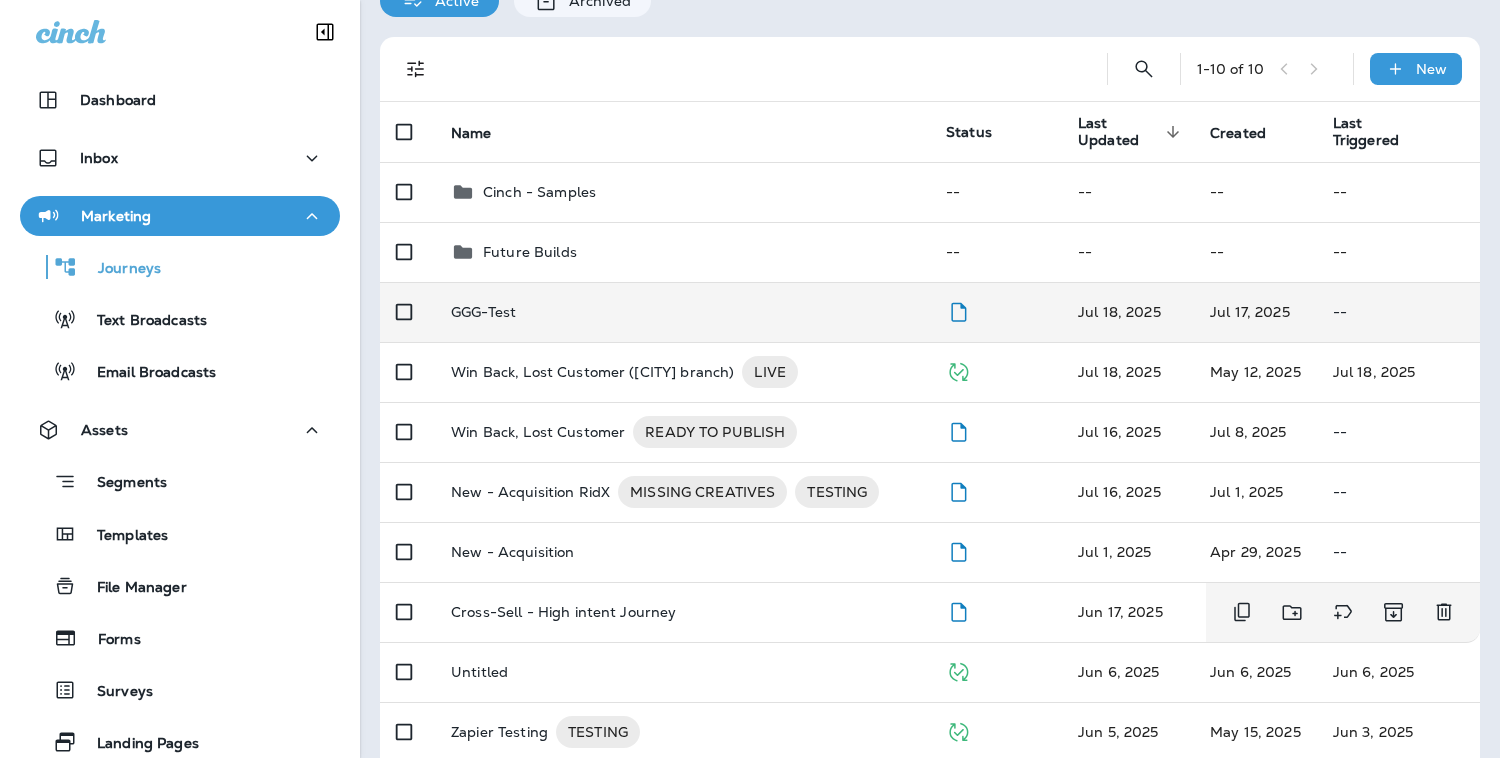 scroll, scrollTop: 98, scrollLeft: 0, axis: vertical 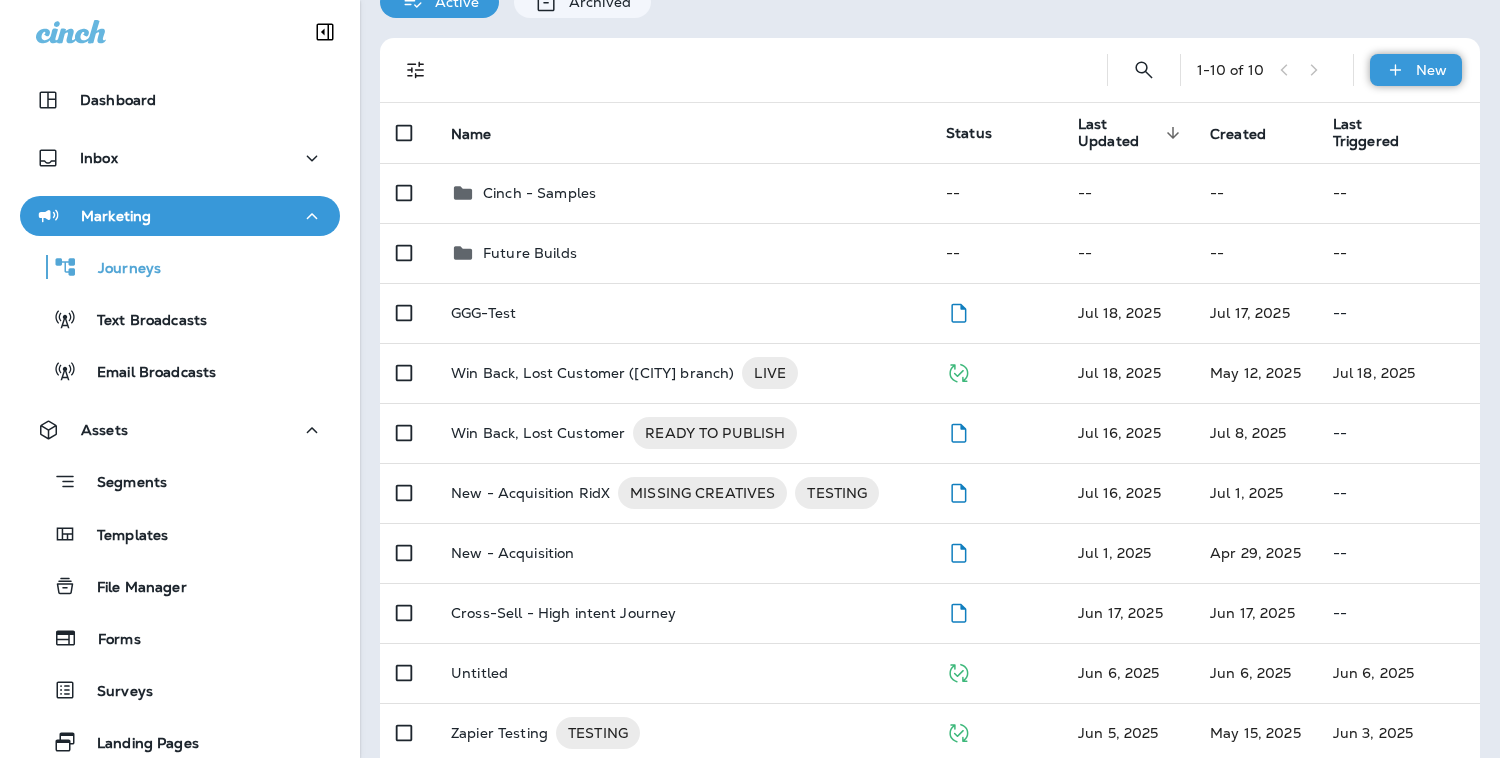 click on "New" at bounding box center [1431, 70] 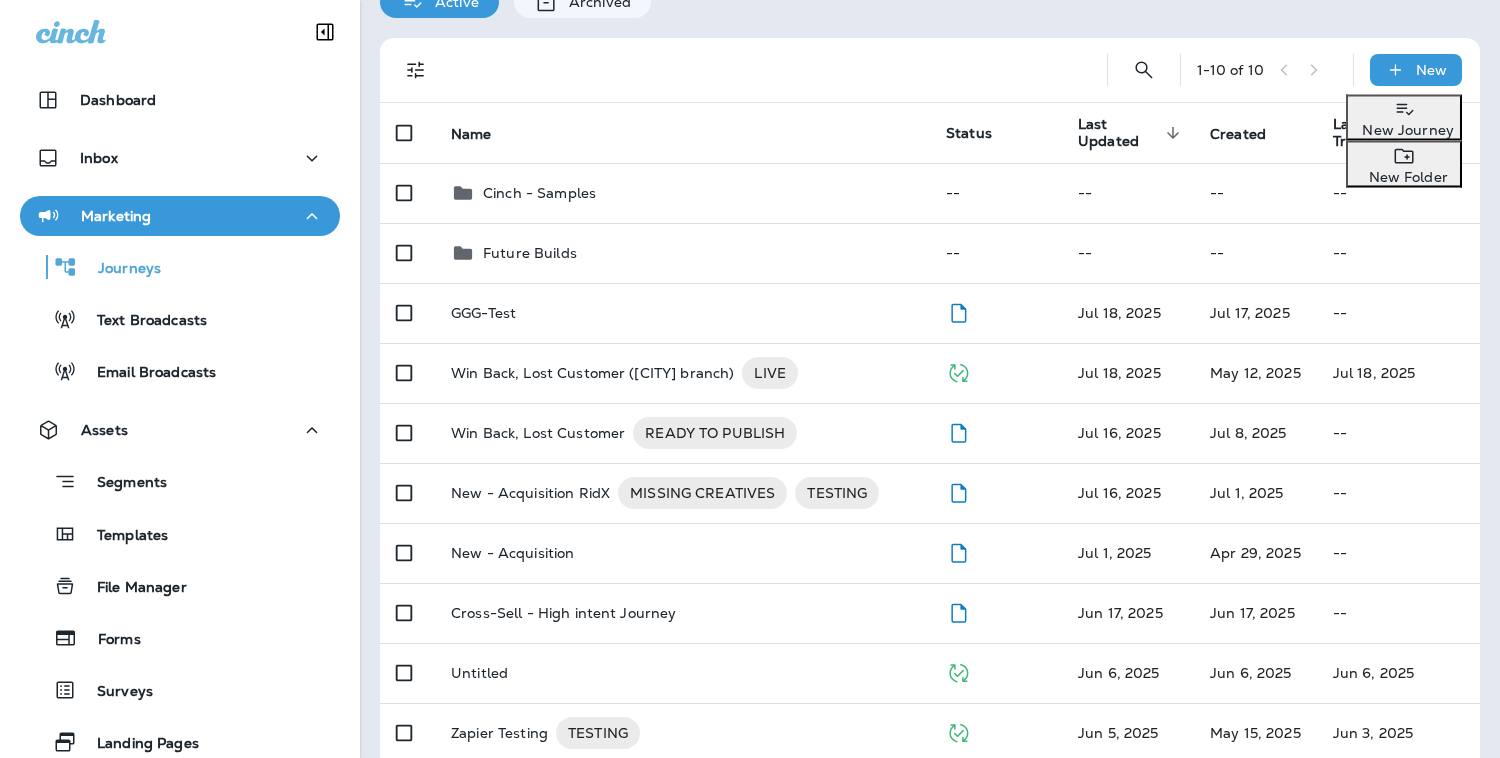 click on "New Journey" at bounding box center [1404, 130] 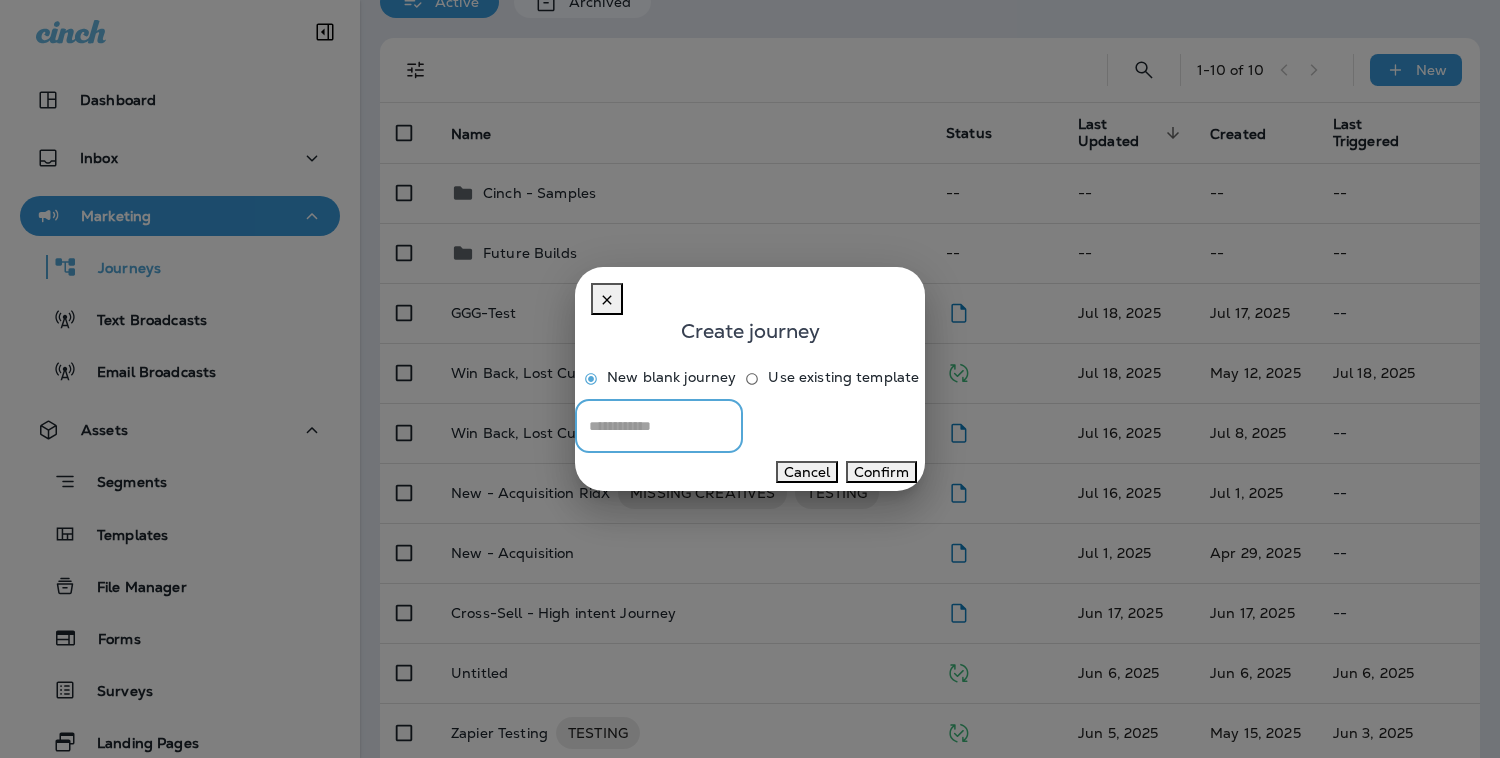 type on "**********" 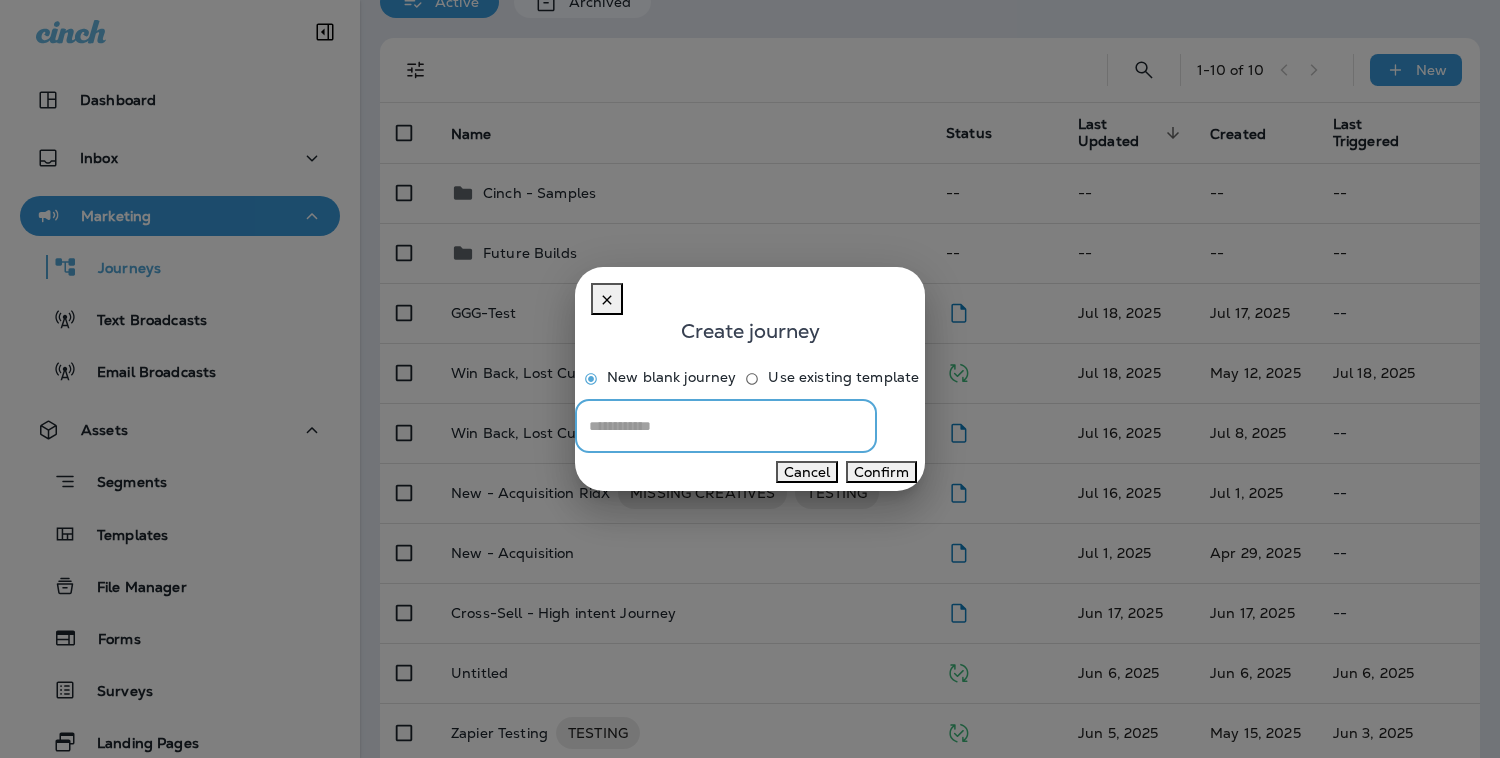 scroll, scrollTop: 0, scrollLeft: 0, axis: both 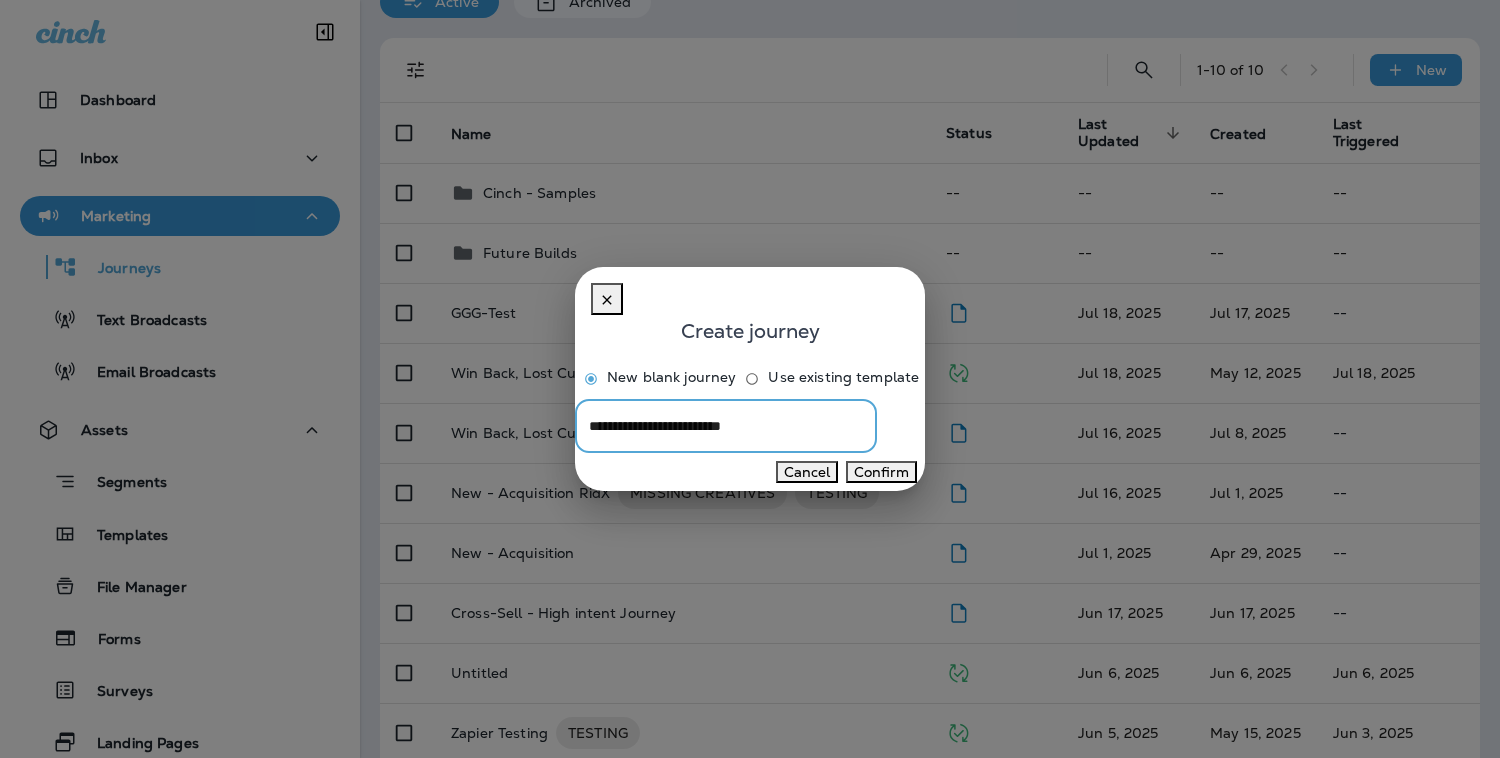 type on "**********" 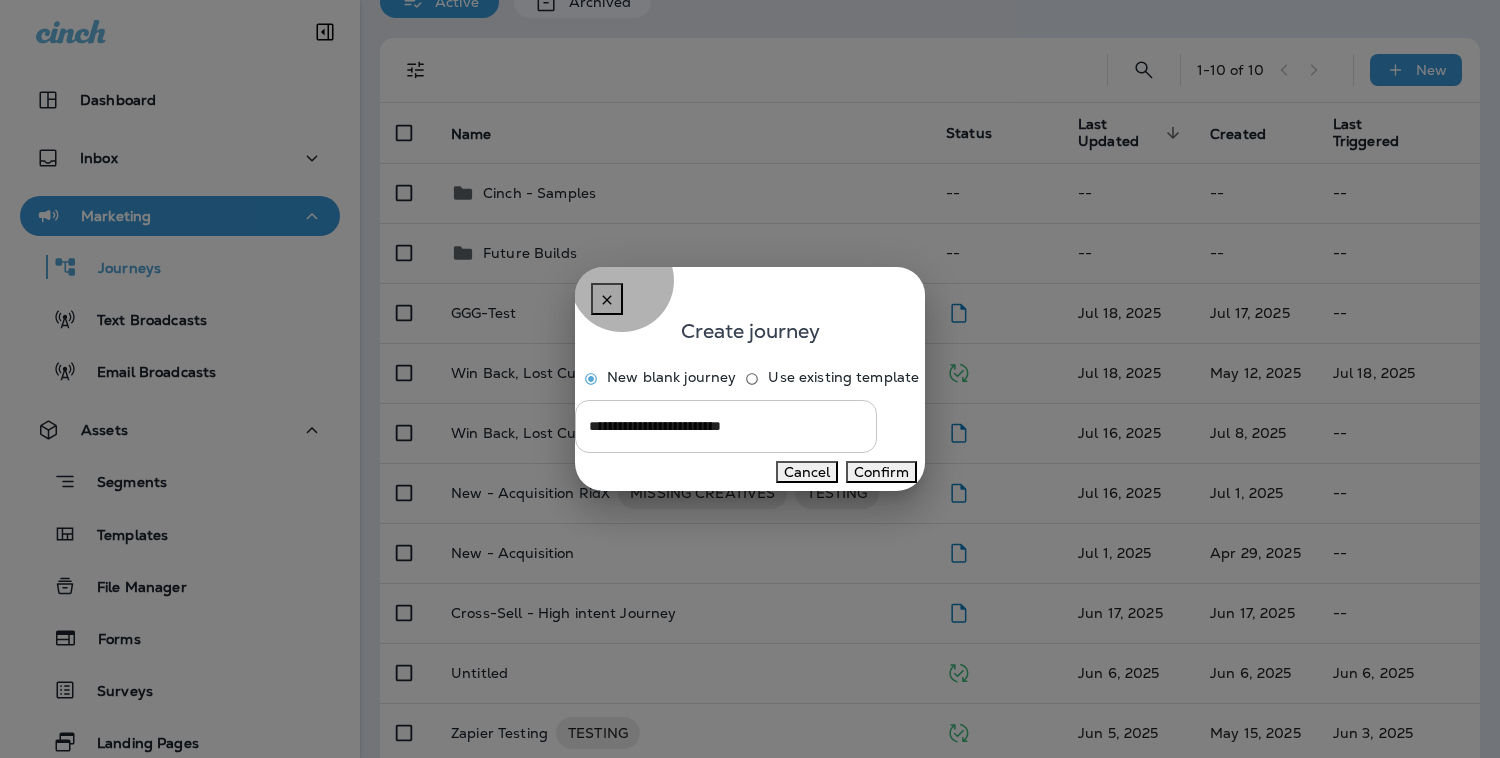 click on "Confirm" at bounding box center [881, 472] 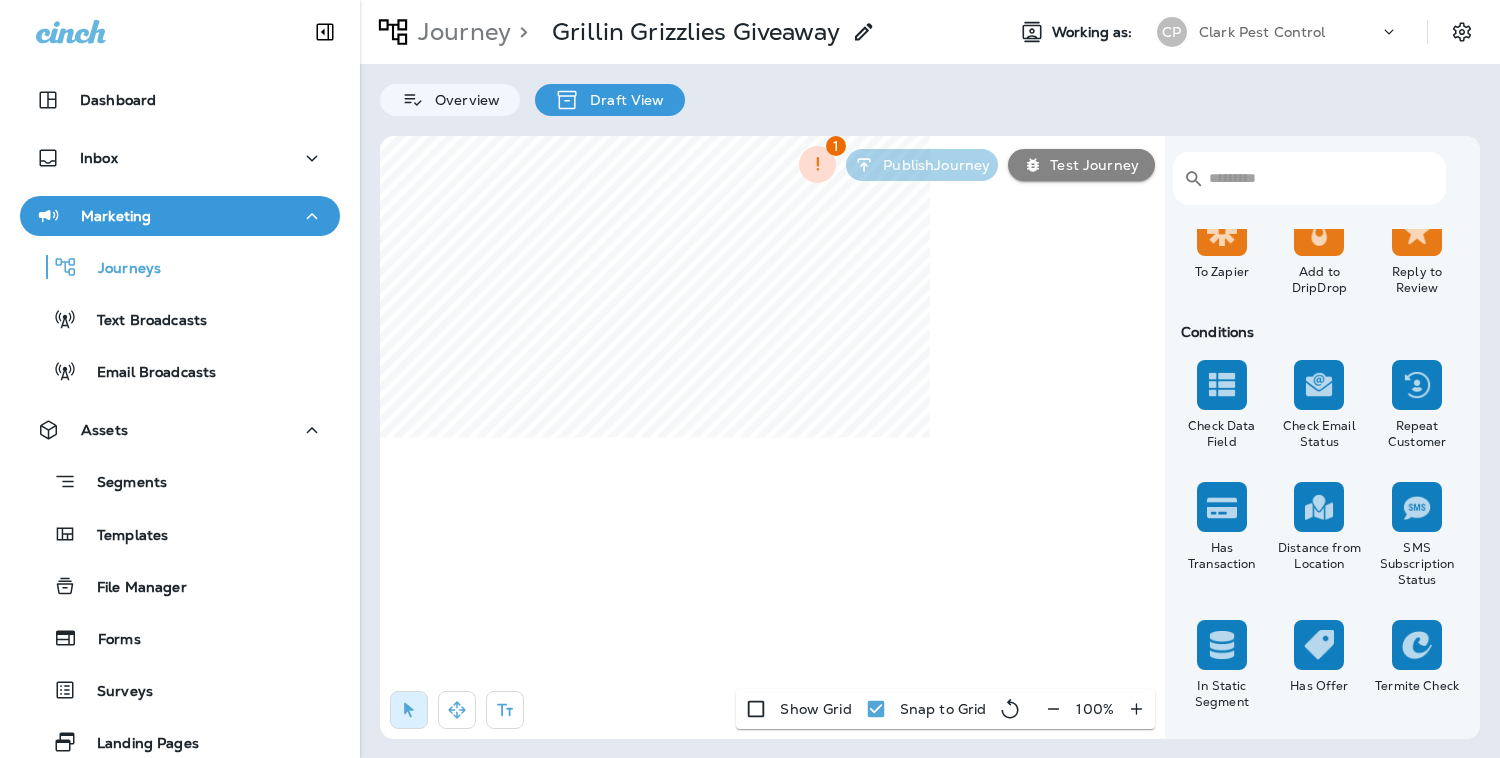 scroll, scrollTop: 1721, scrollLeft: 0, axis: vertical 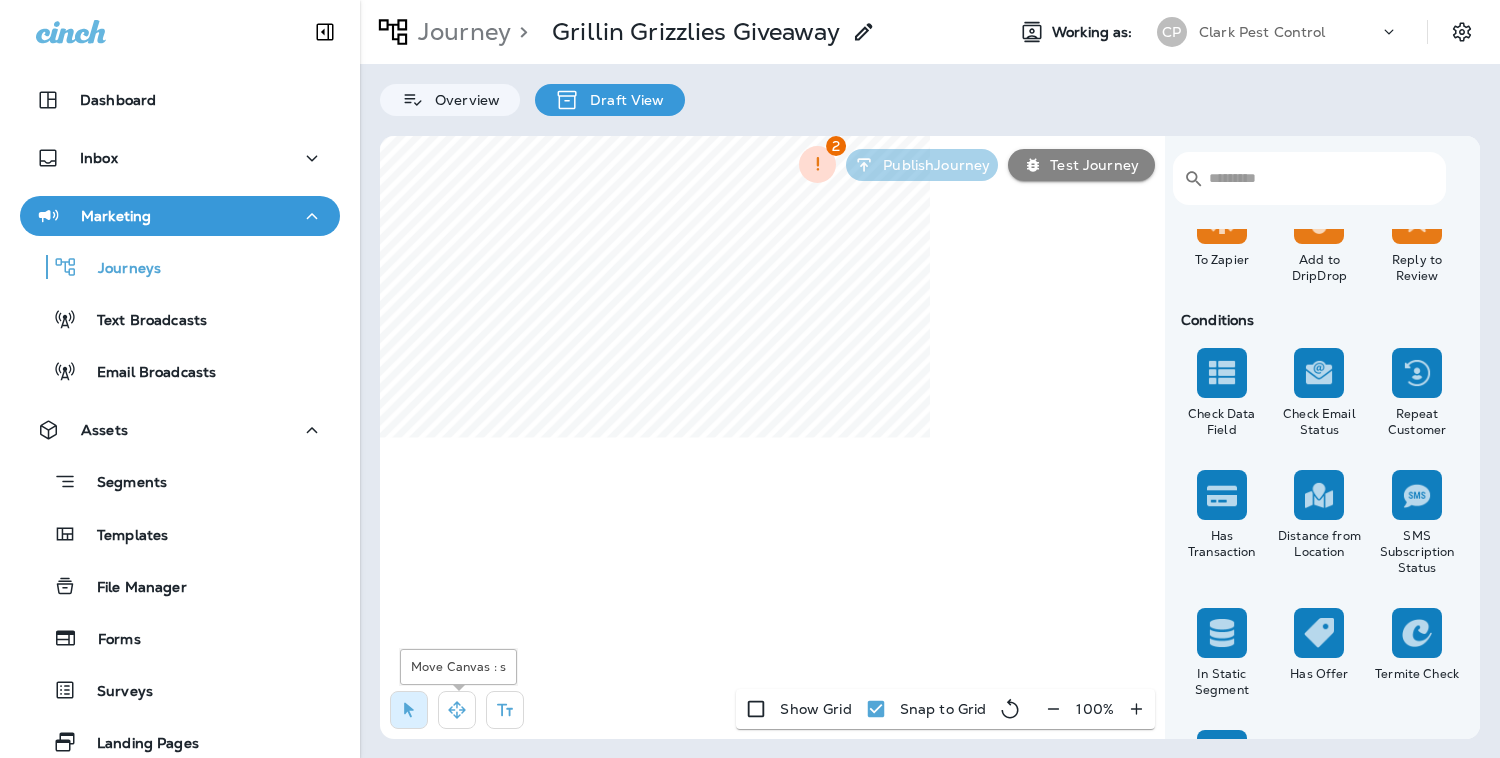 click 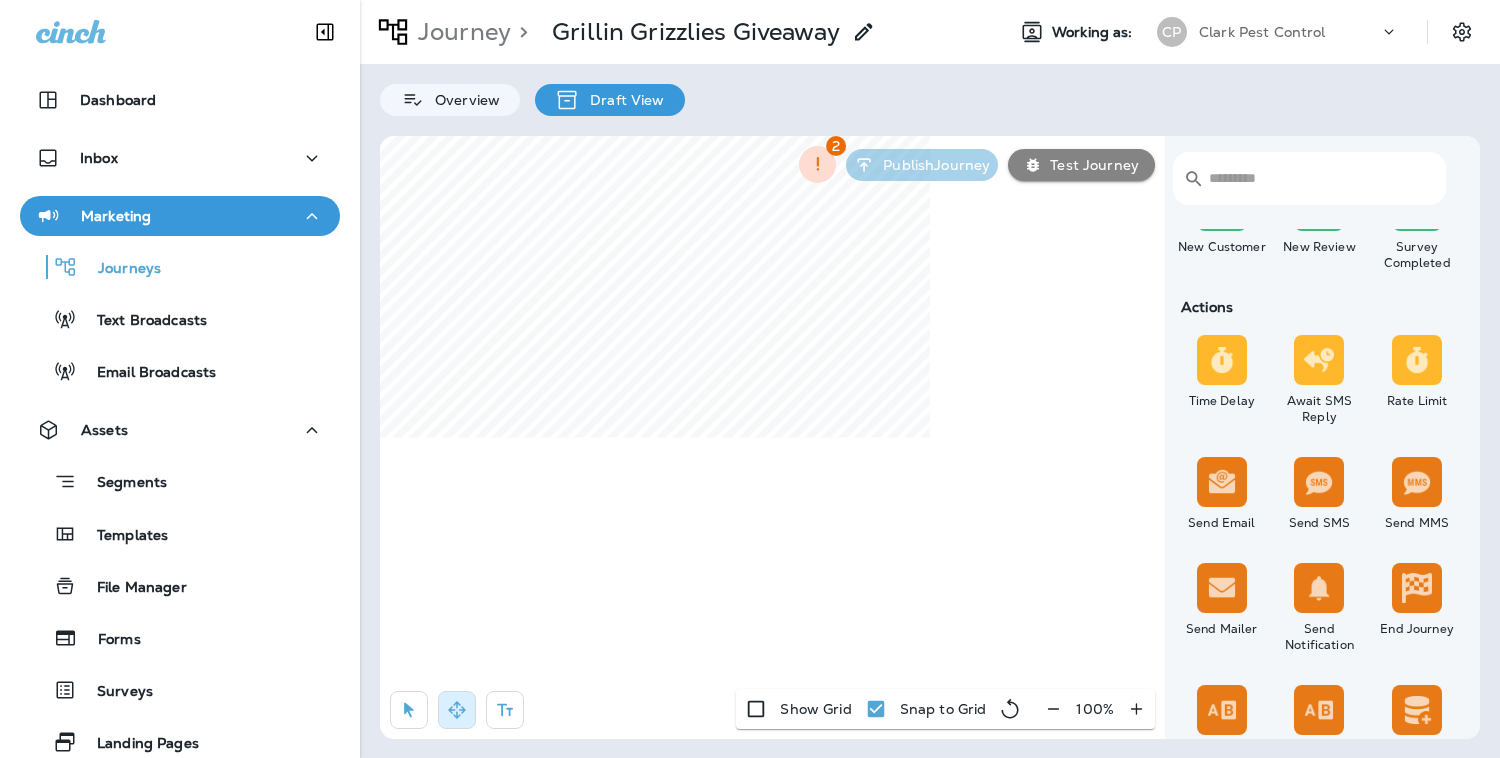 scroll, scrollTop: 569, scrollLeft: 0, axis: vertical 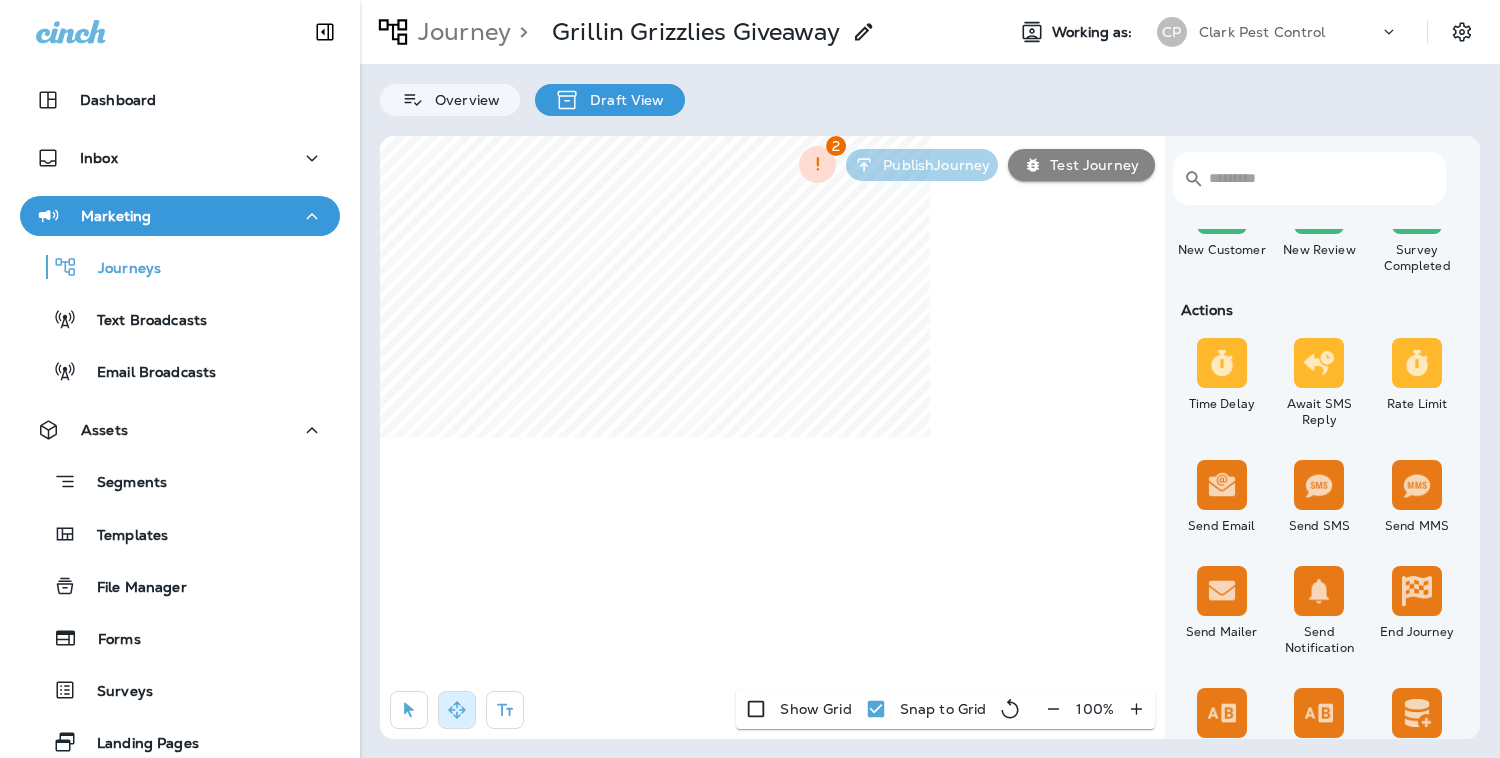 click at bounding box center (1222, 363) 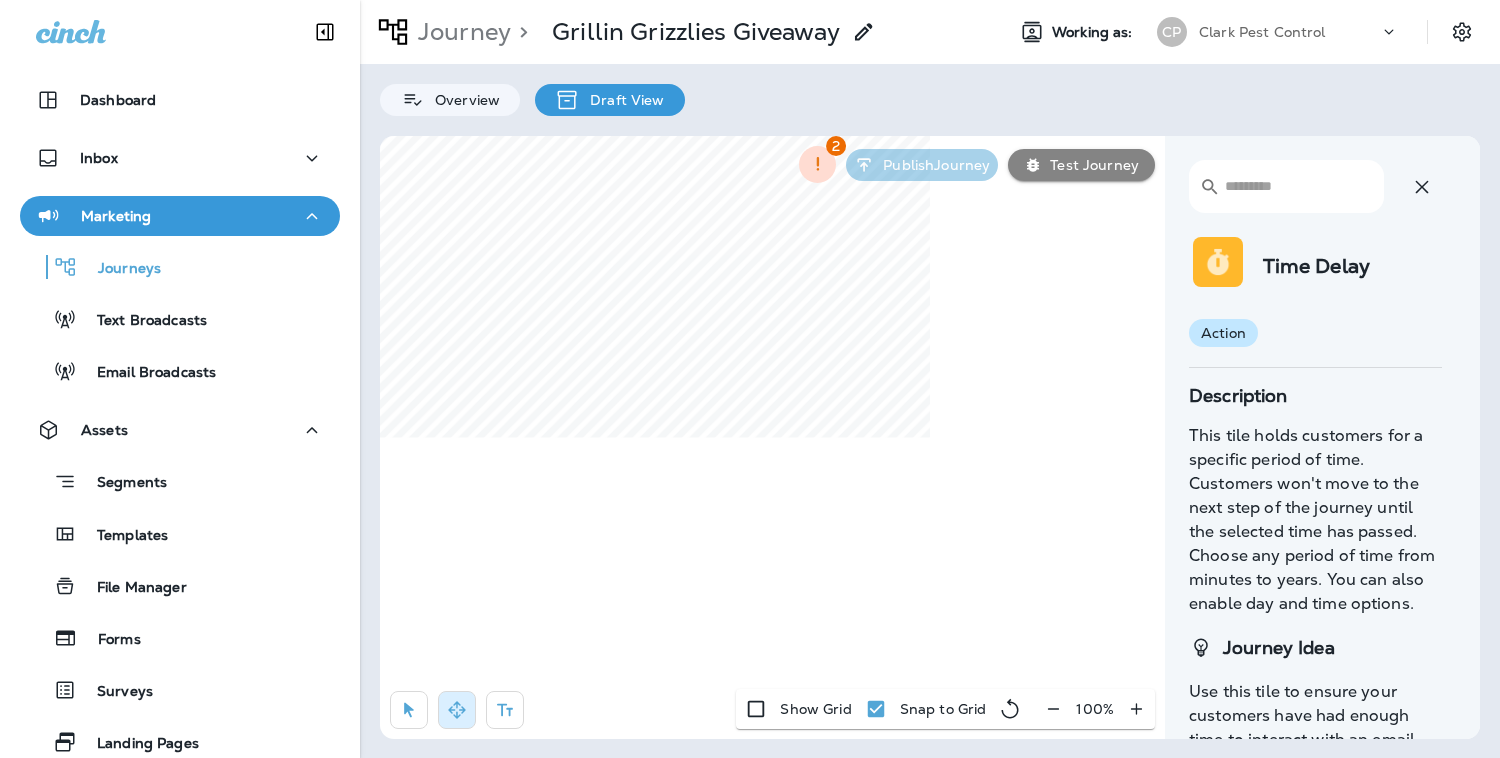 click 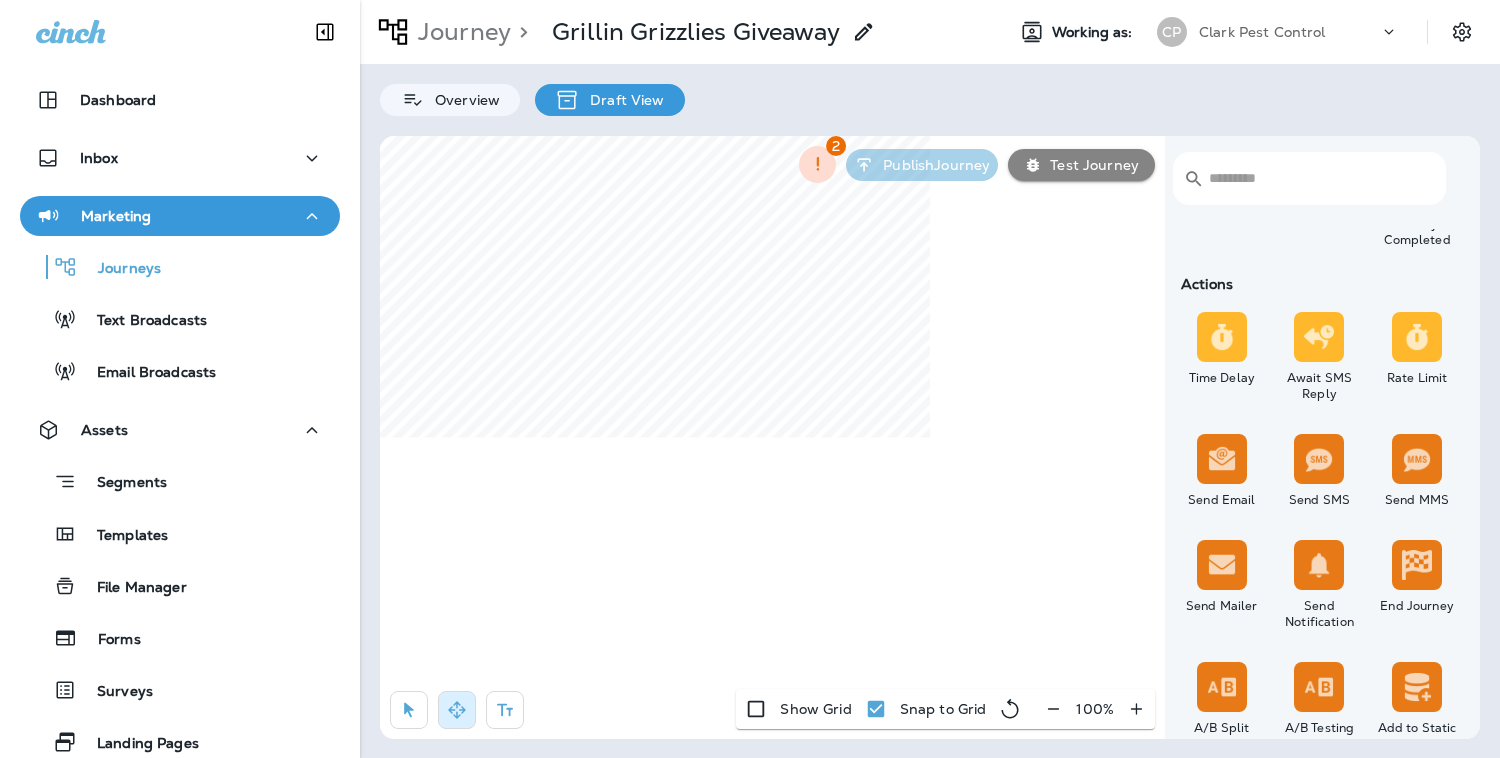 scroll, scrollTop: 605, scrollLeft: 0, axis: vertical 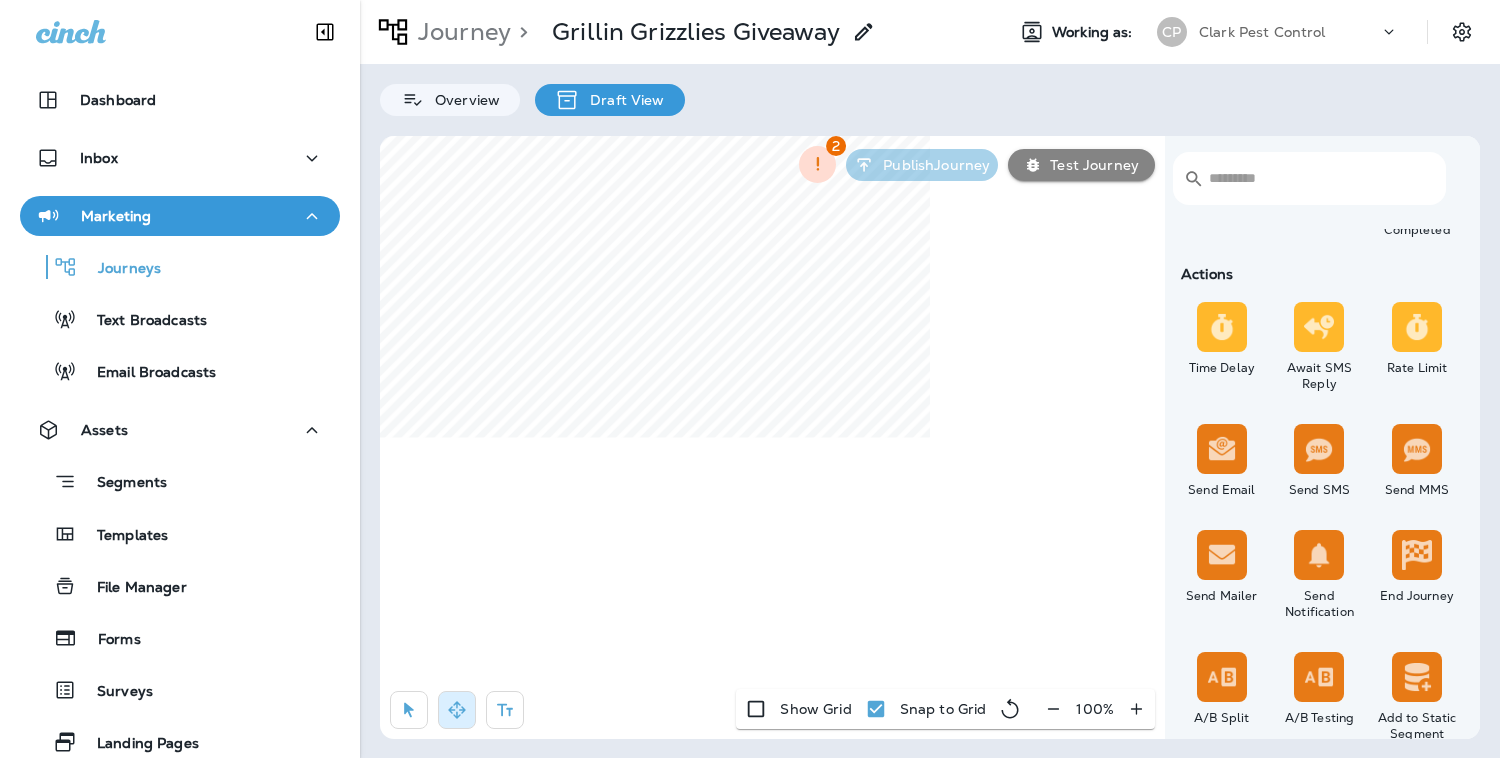 click on "​ ​ Triggers Transaction Added to Schedule Schedule Time Trigger Time Trigger Recurring Time Trigger Static Segment Trigger Web Form Abandoned Cart From Zapier Incoming SMS Opt-in SMS Opt-out SMS New Customer New Review Survey Completed Actions Time Delay Await SMS Reply Rate Limit Send Email Send SMS Send MMS Send Mailer Send Notification End Journey A/B Split A/B Testing Add to Static Segment Remove from Static Segment Add to Facebook Audience Remove from Facebook Audience Add to Google Ads Audience Remove from Google Ads Audience Add to Mailbox Power Remove from Mailbox Power Send Survey SMS Send Survey Email Webhook Contest Winners Recurring Contest Winners To Zapier Add to DripDrop Reply to Review Conditions Check Data Field Check Email Status Repeat Customer Has Transaction Distance from Location SMS Subscription Status In Static Segment Has Offer Termite Check Check Google Review 2 Publish  Journey Test Journey Show Grid Snap to Grid   100 %" at bounding box center (930, 437) 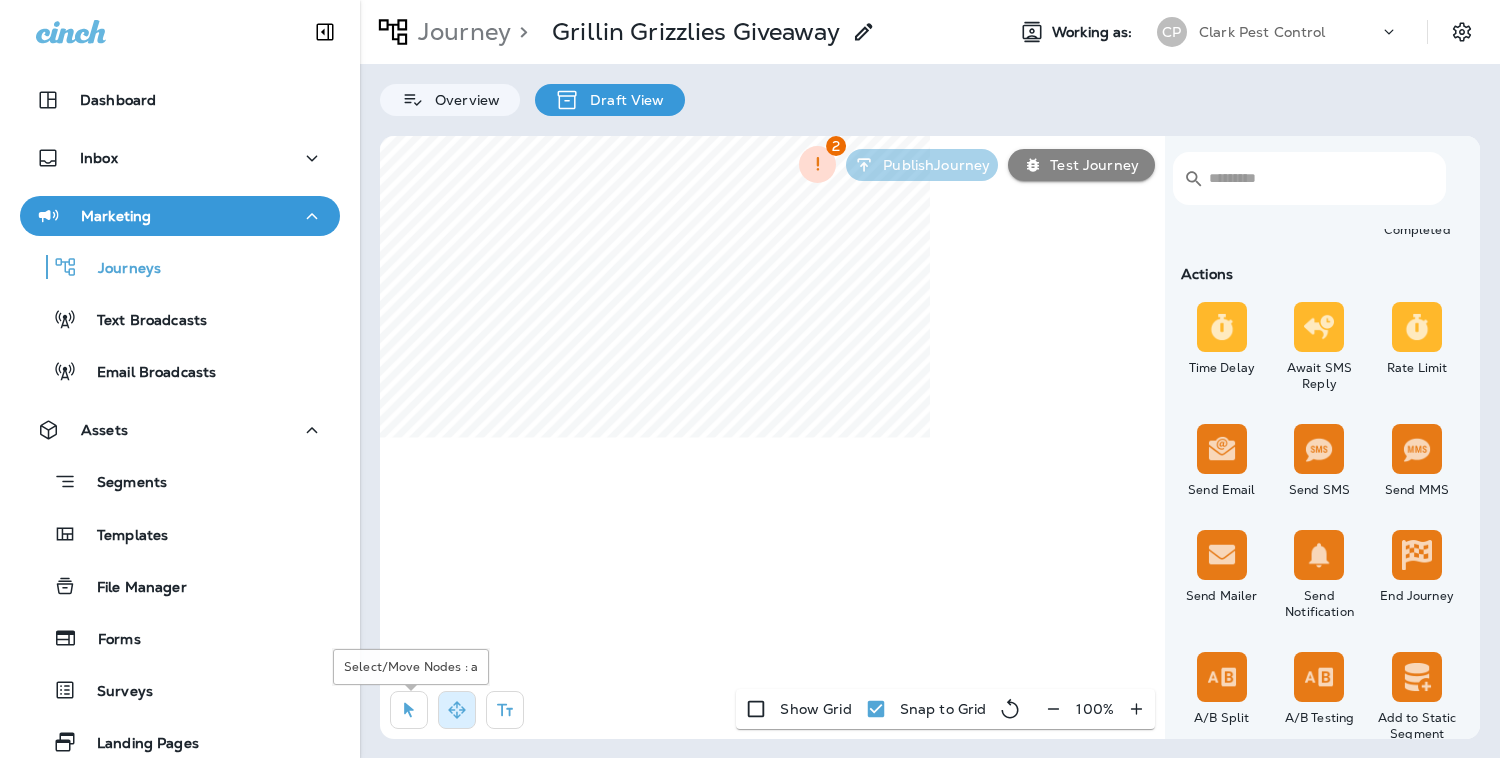 click 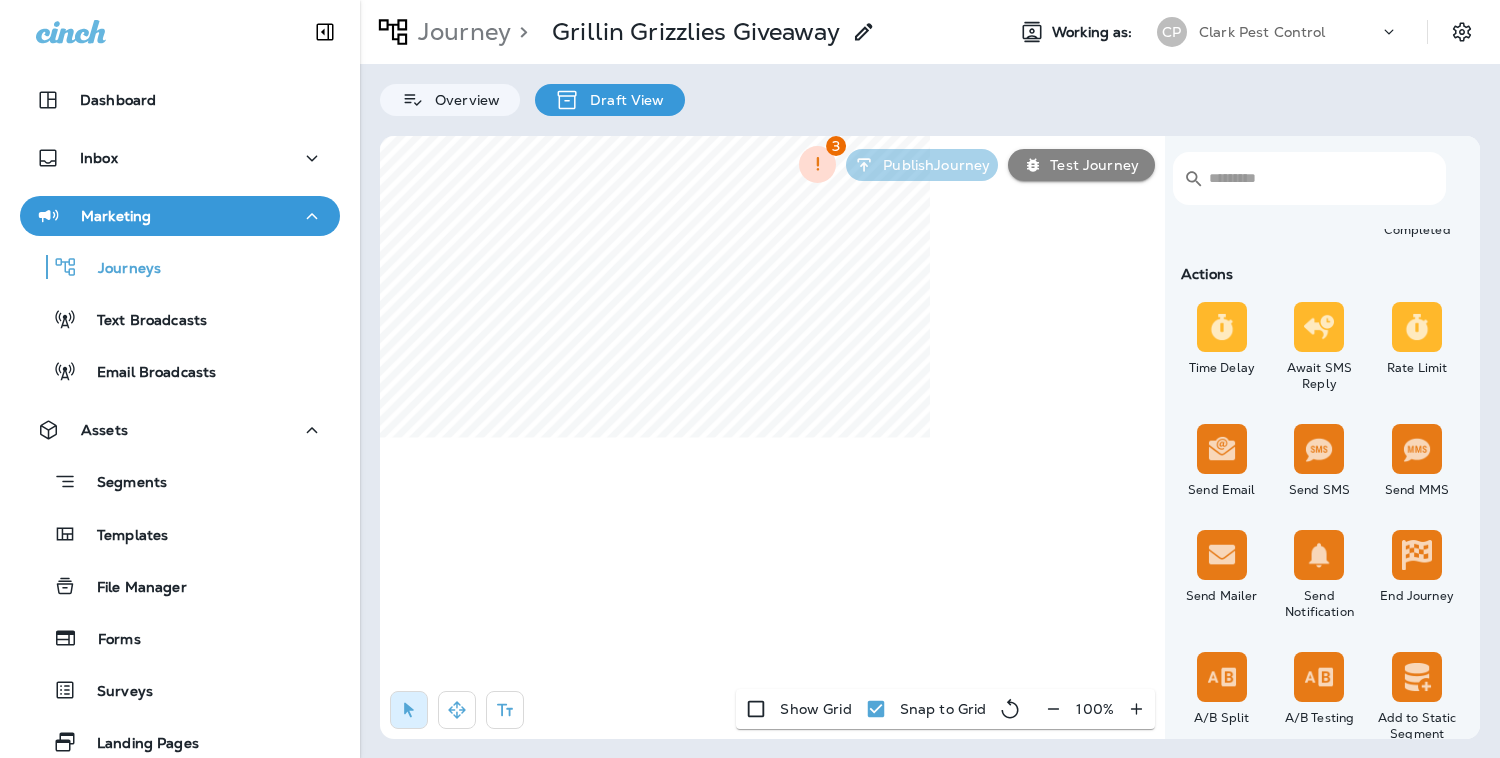 click 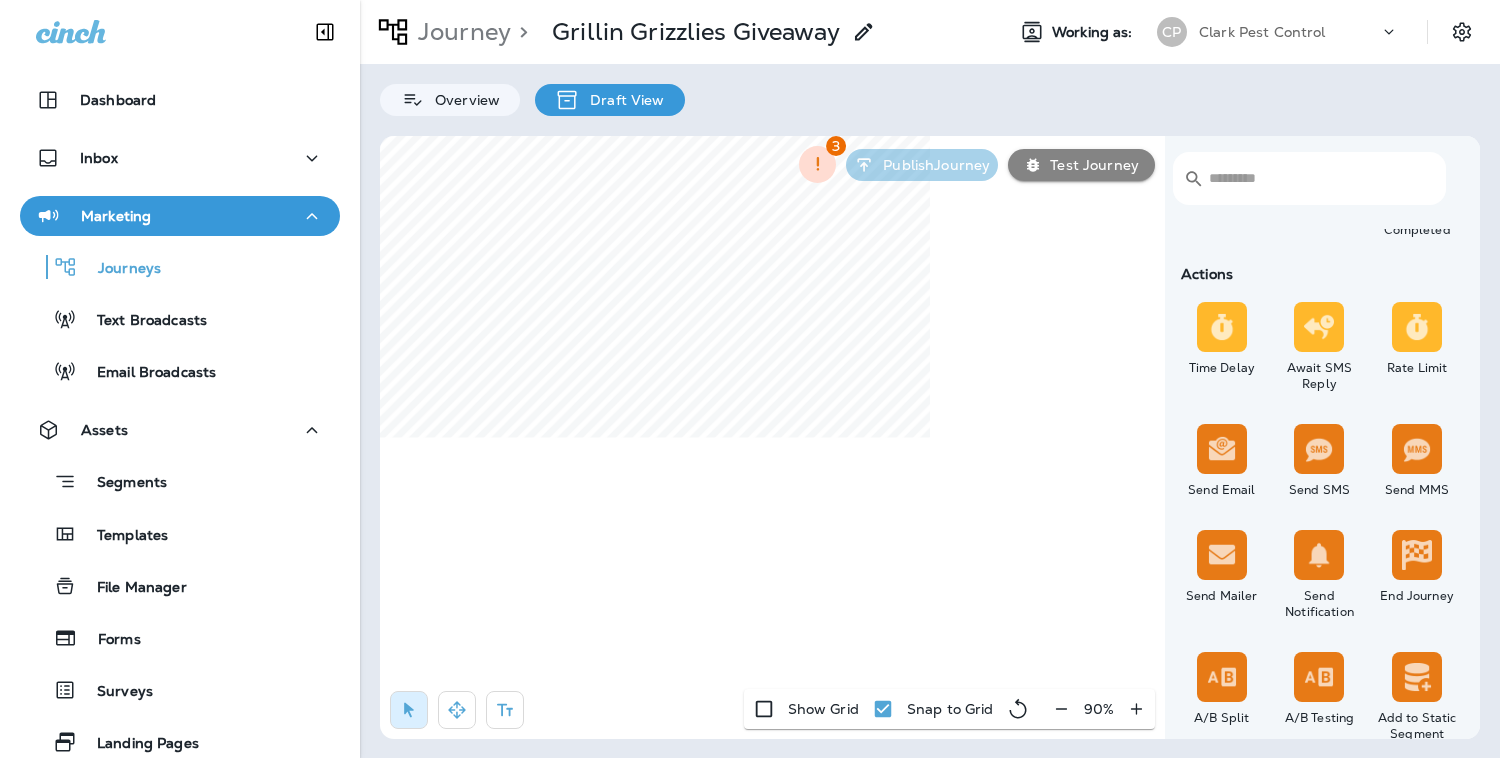 click 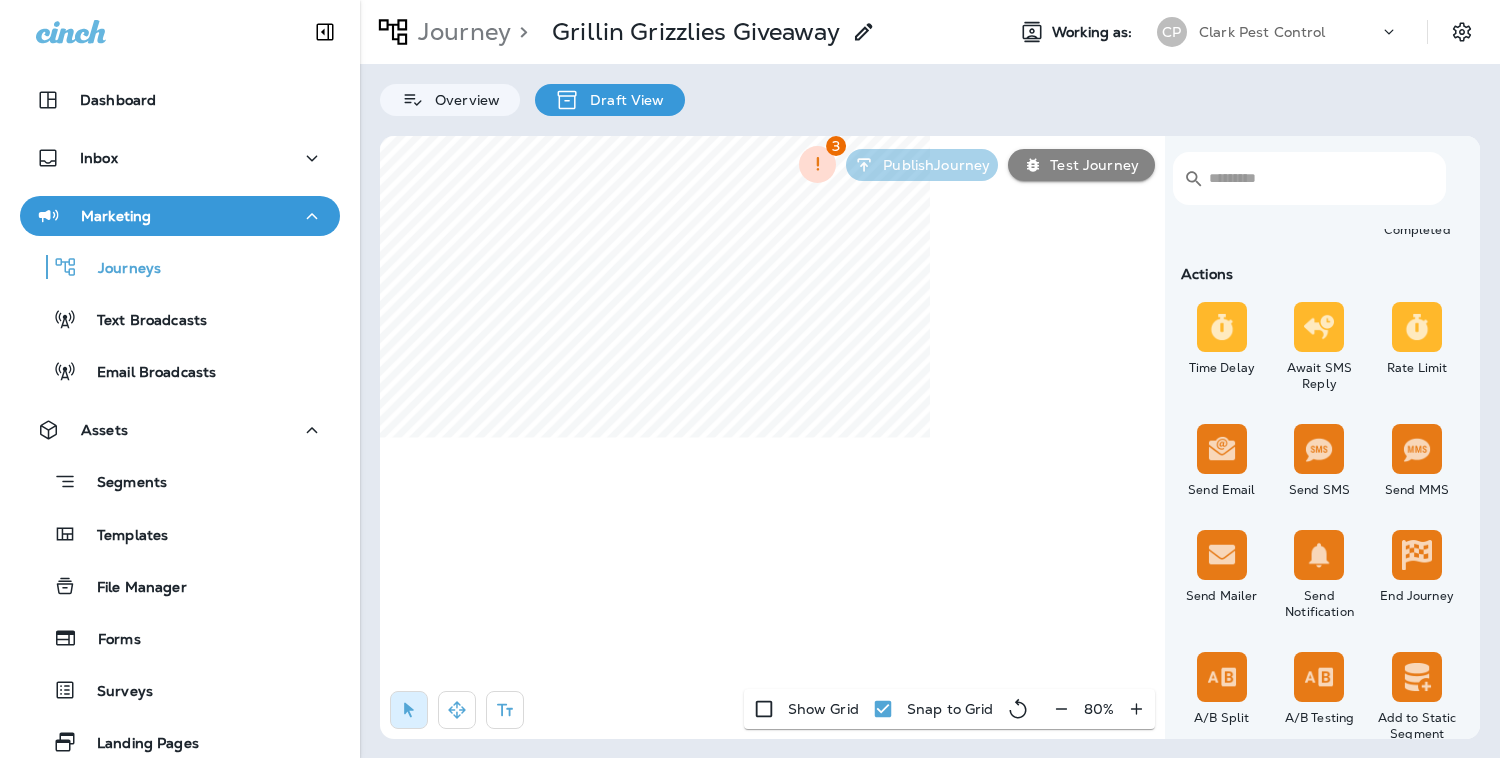 click 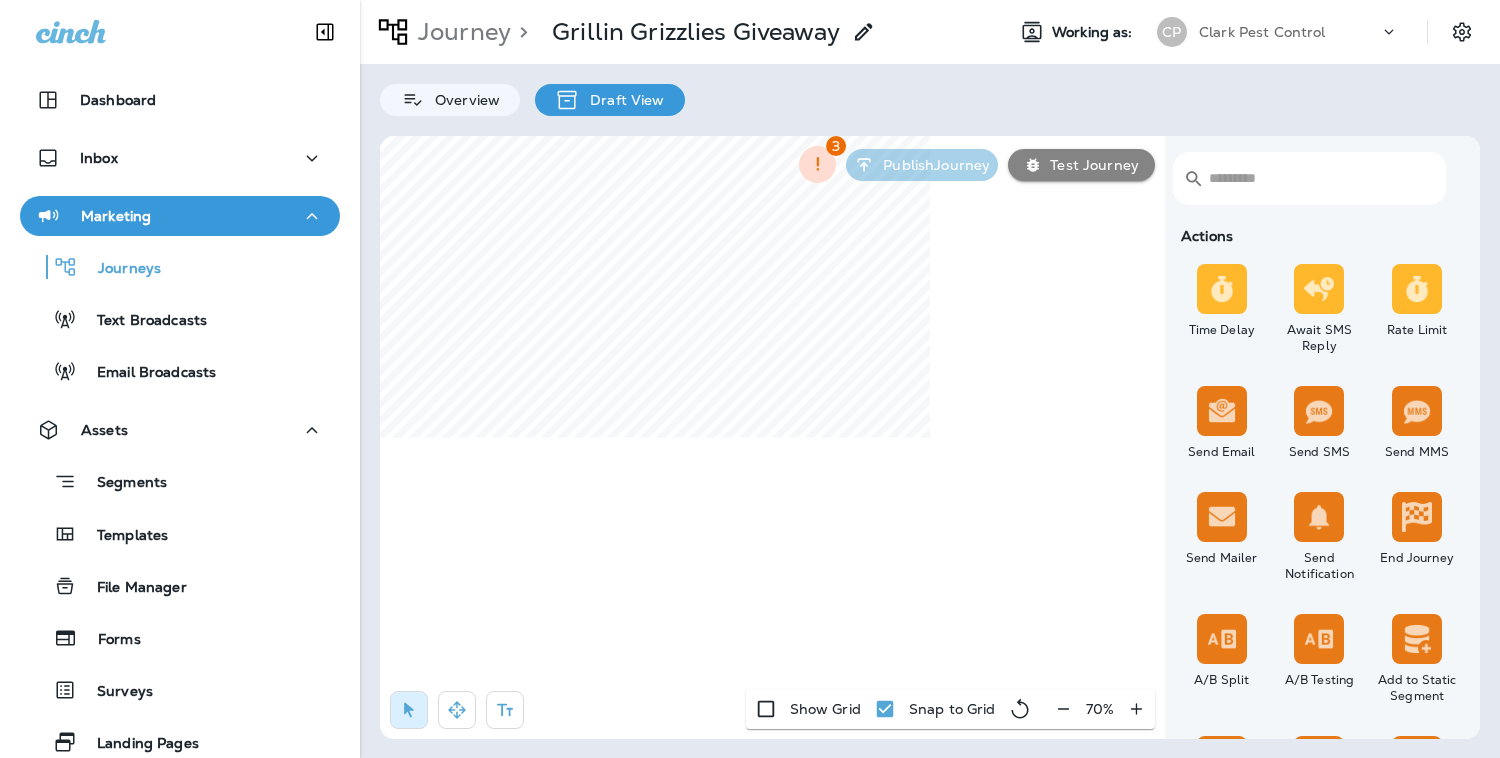 scroll, scrollTop: 639, scrollLeft: 0, axis: vertical 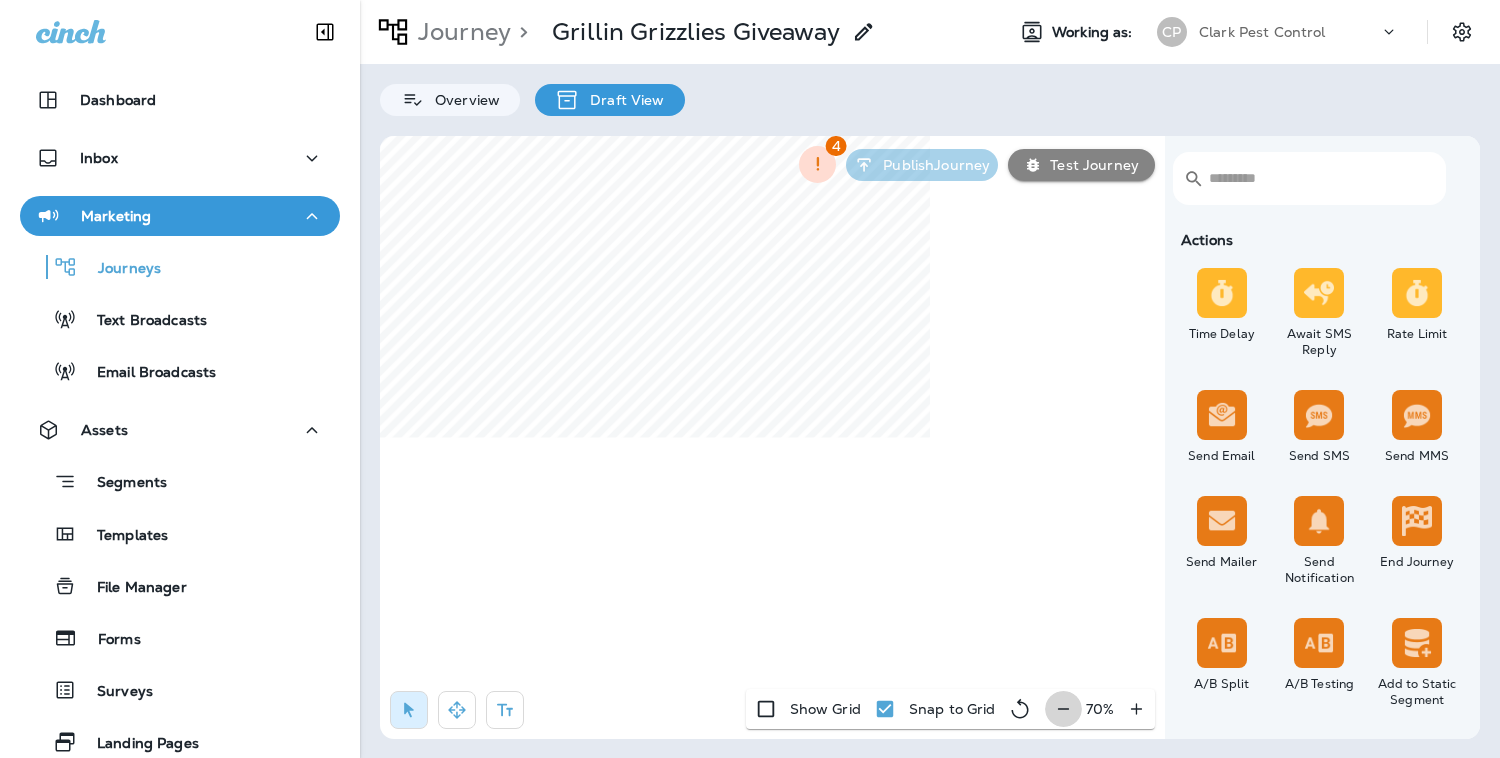 click 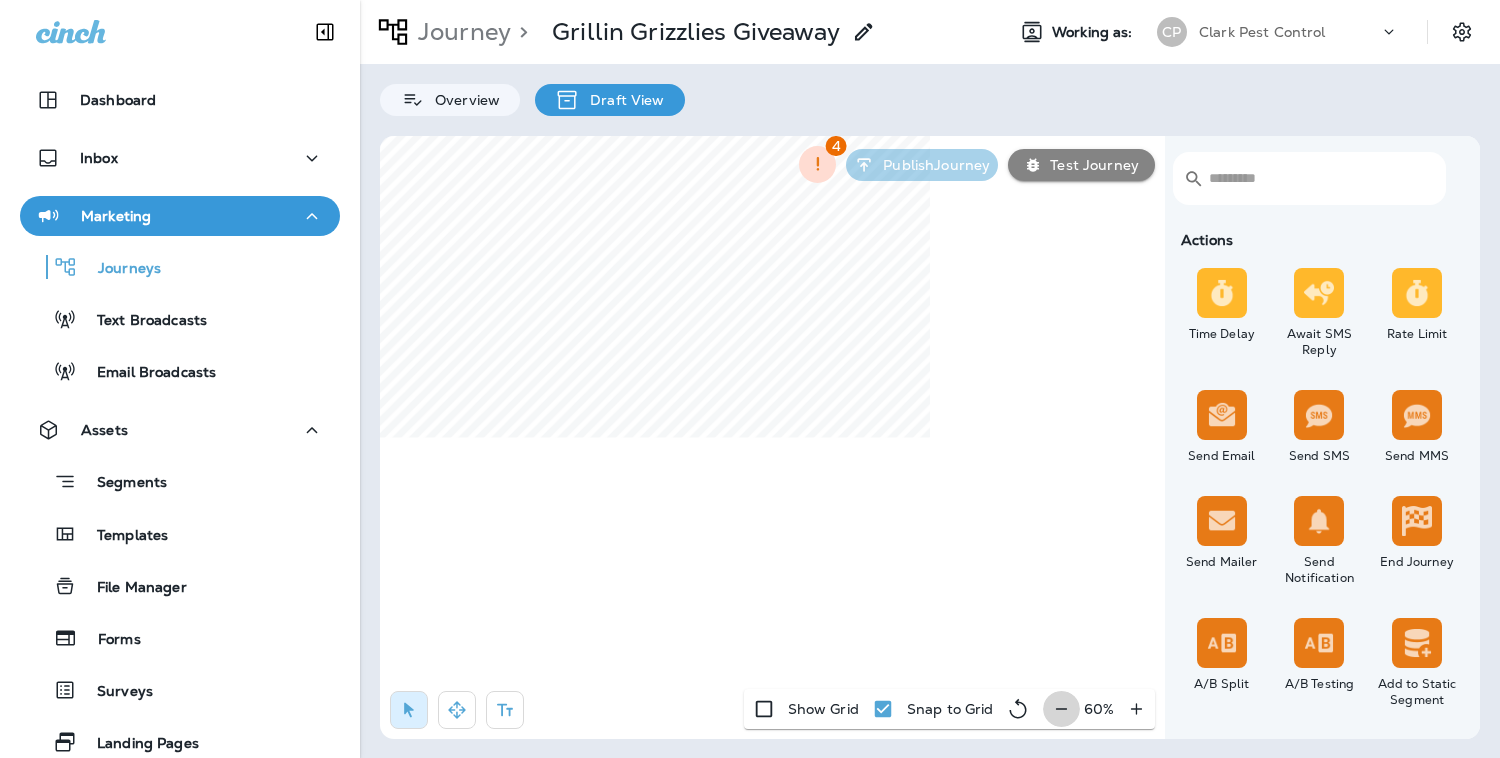 click 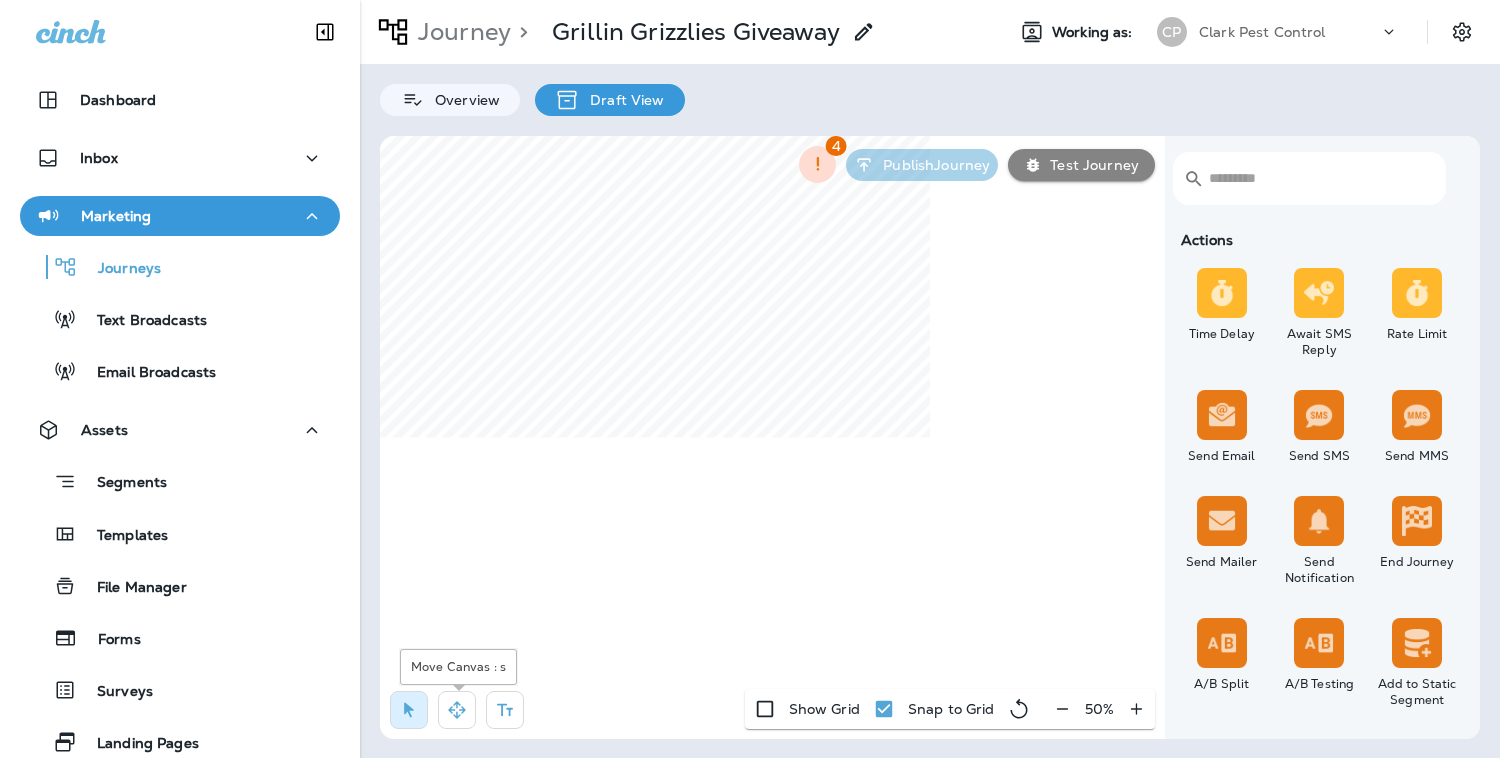 click 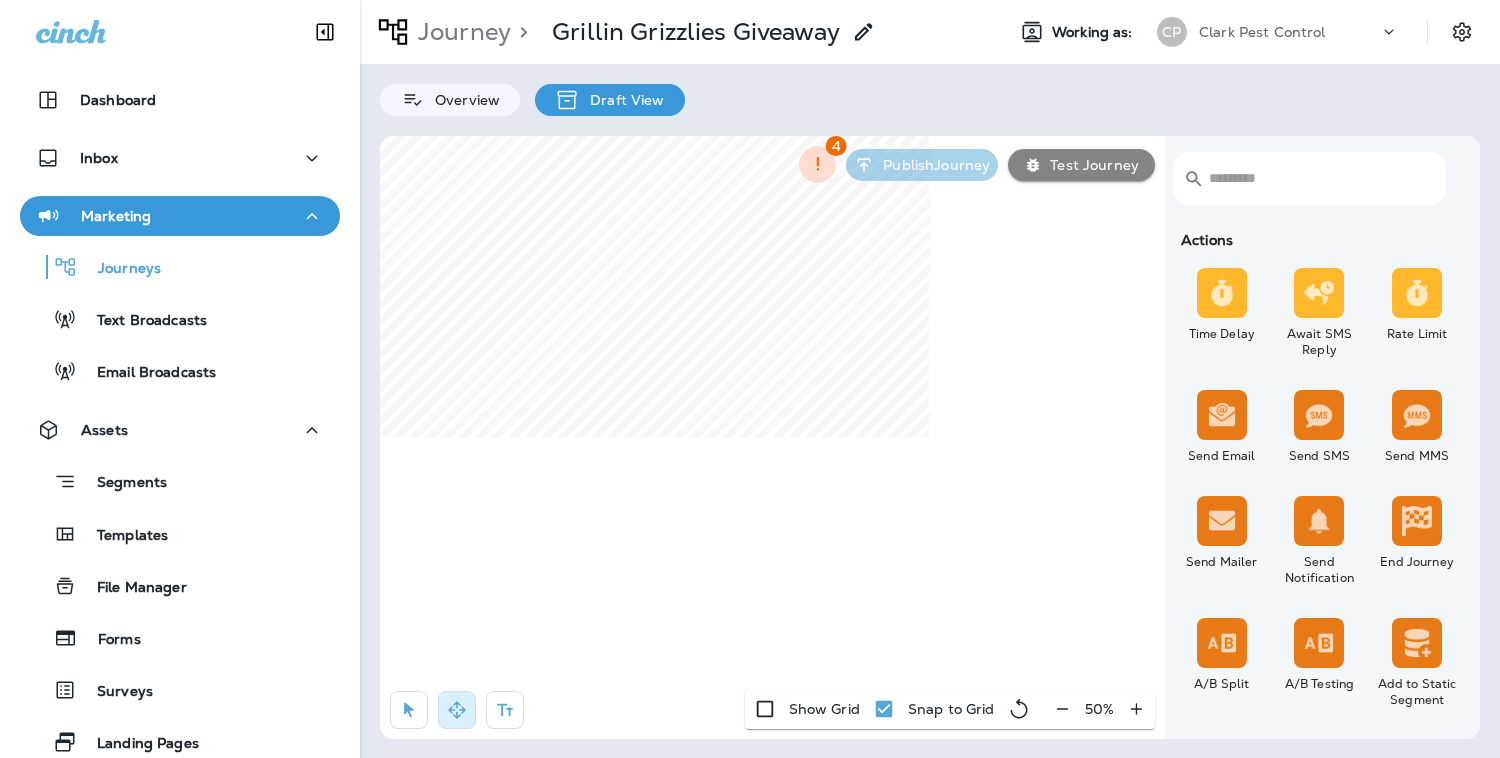 click 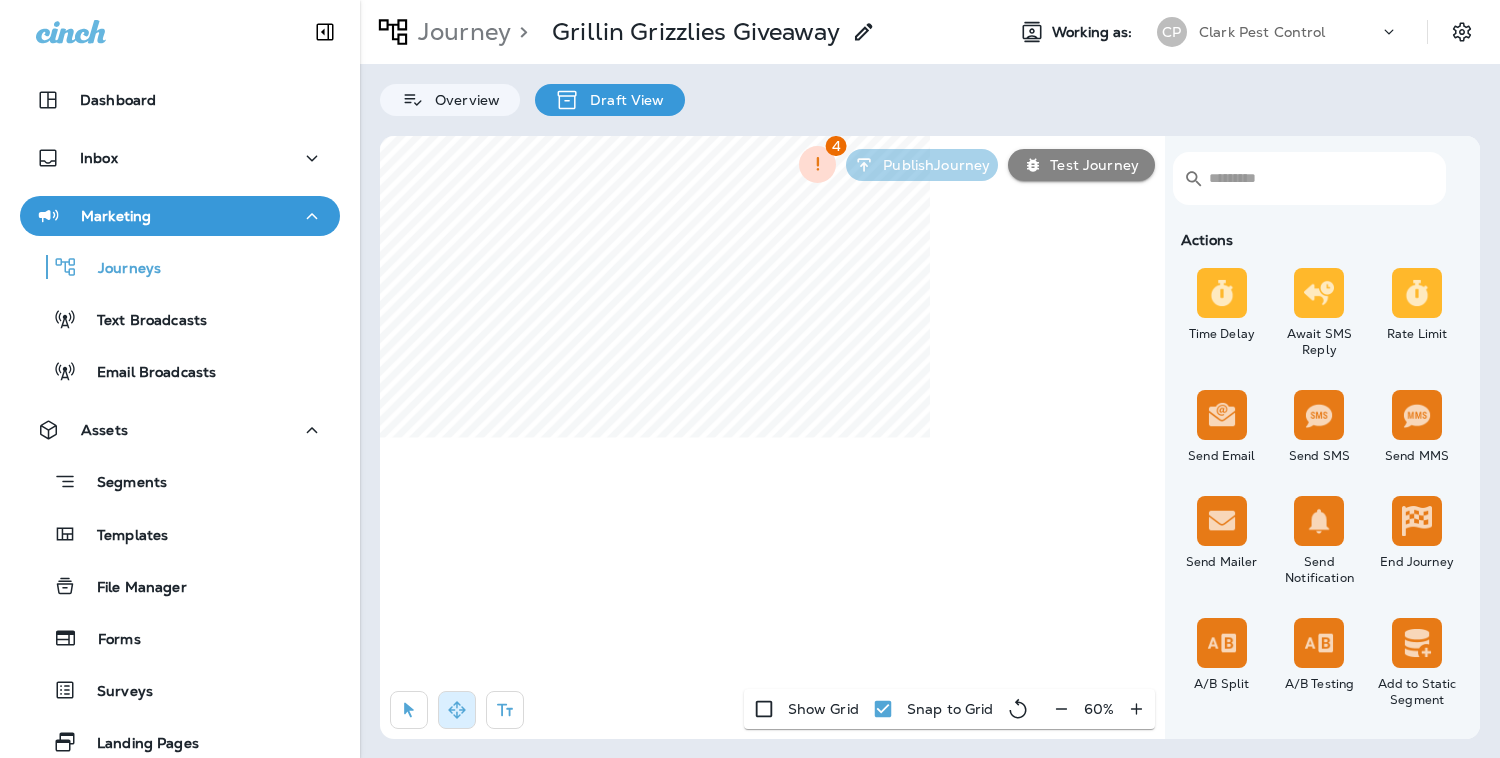 click 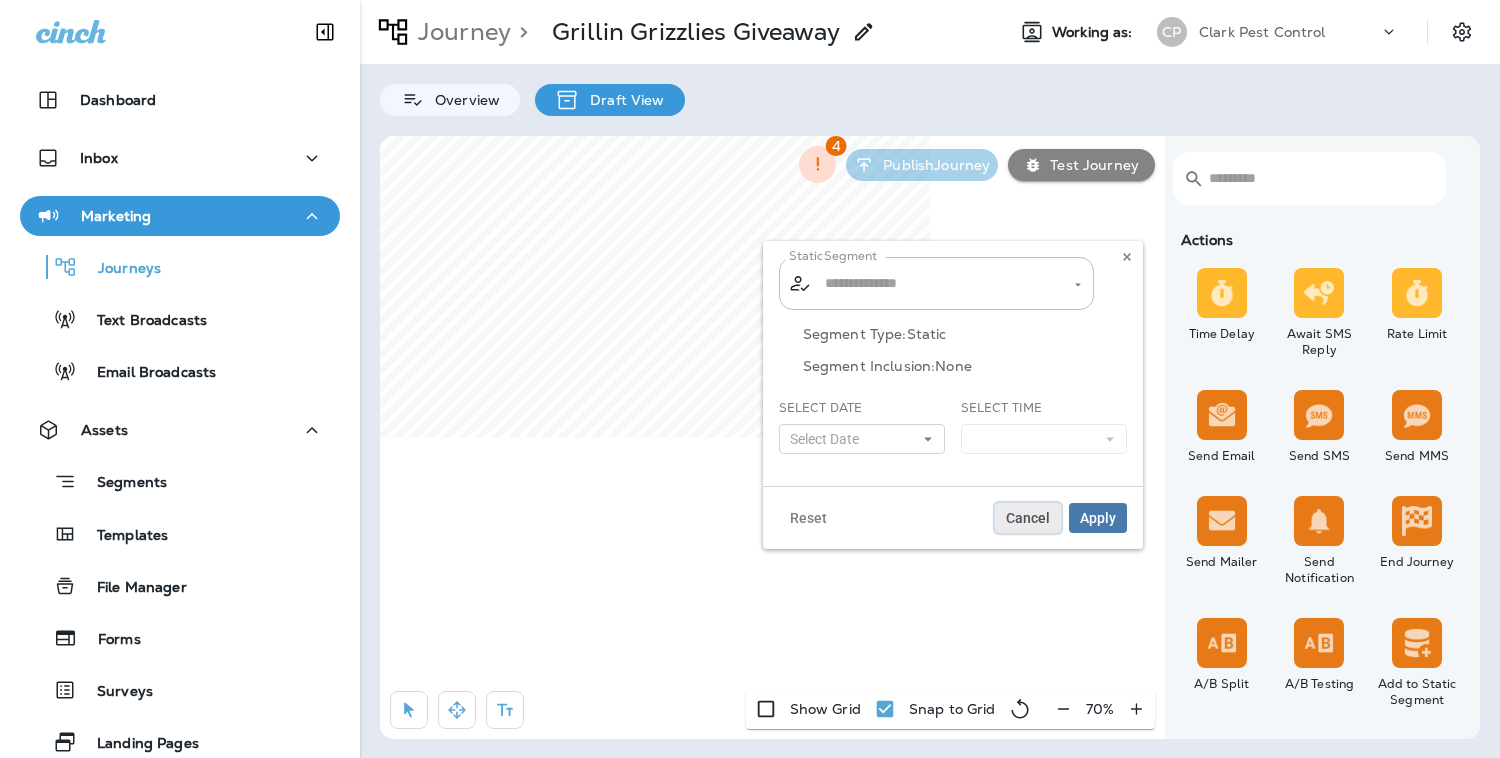 click on "Cancel" at bounding box center (1028, 518) 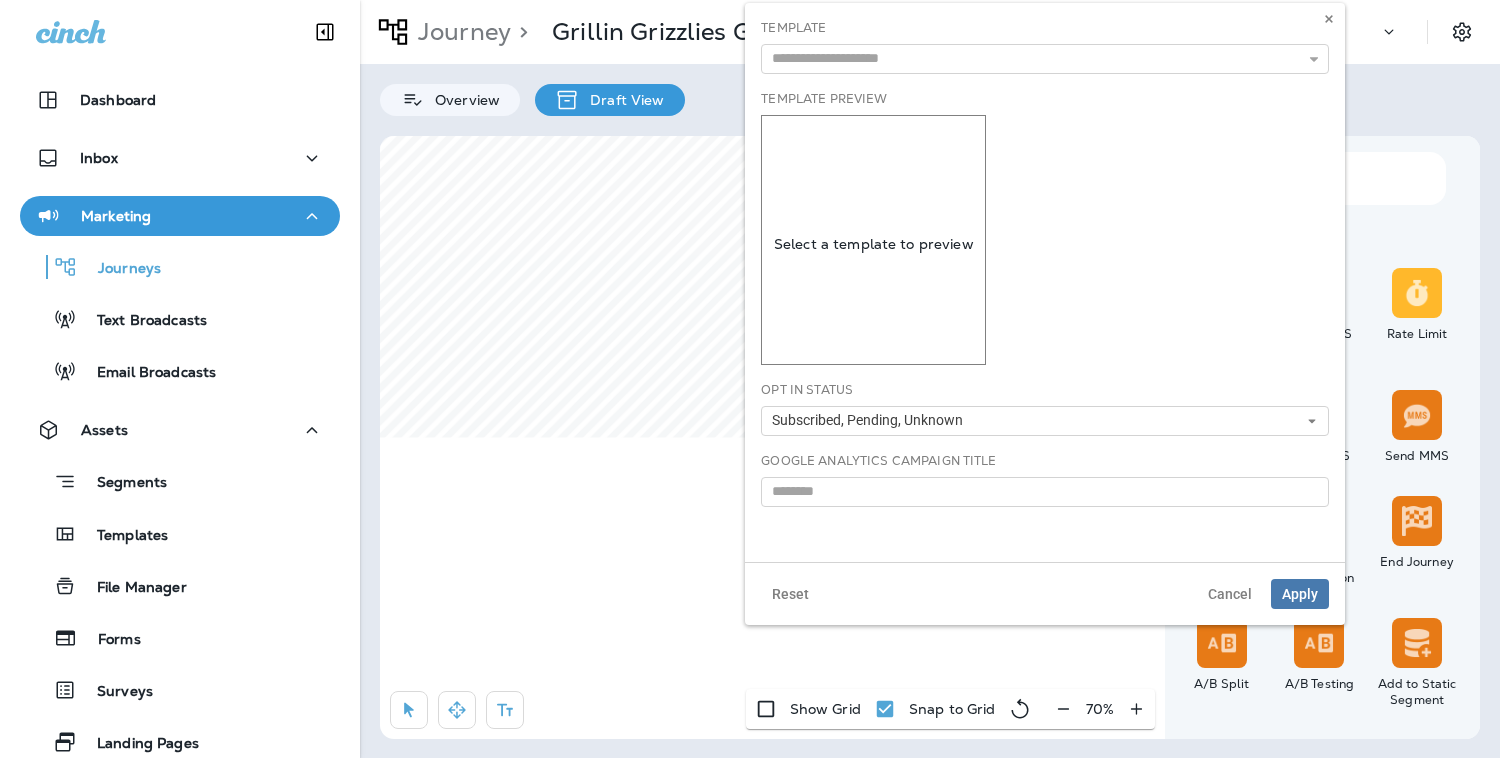 click on "Select a template to preview" at bounding box center [873, 240] 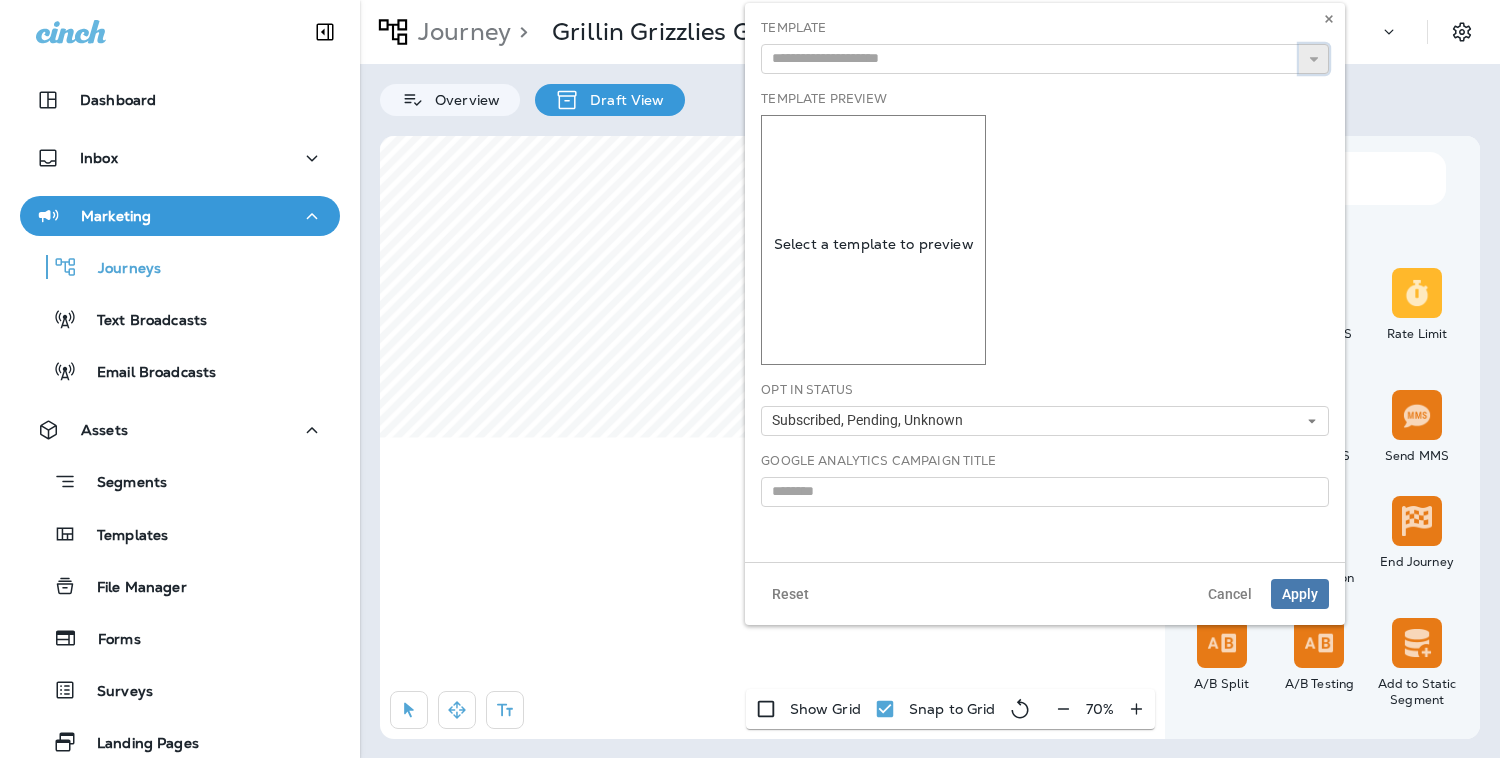 click 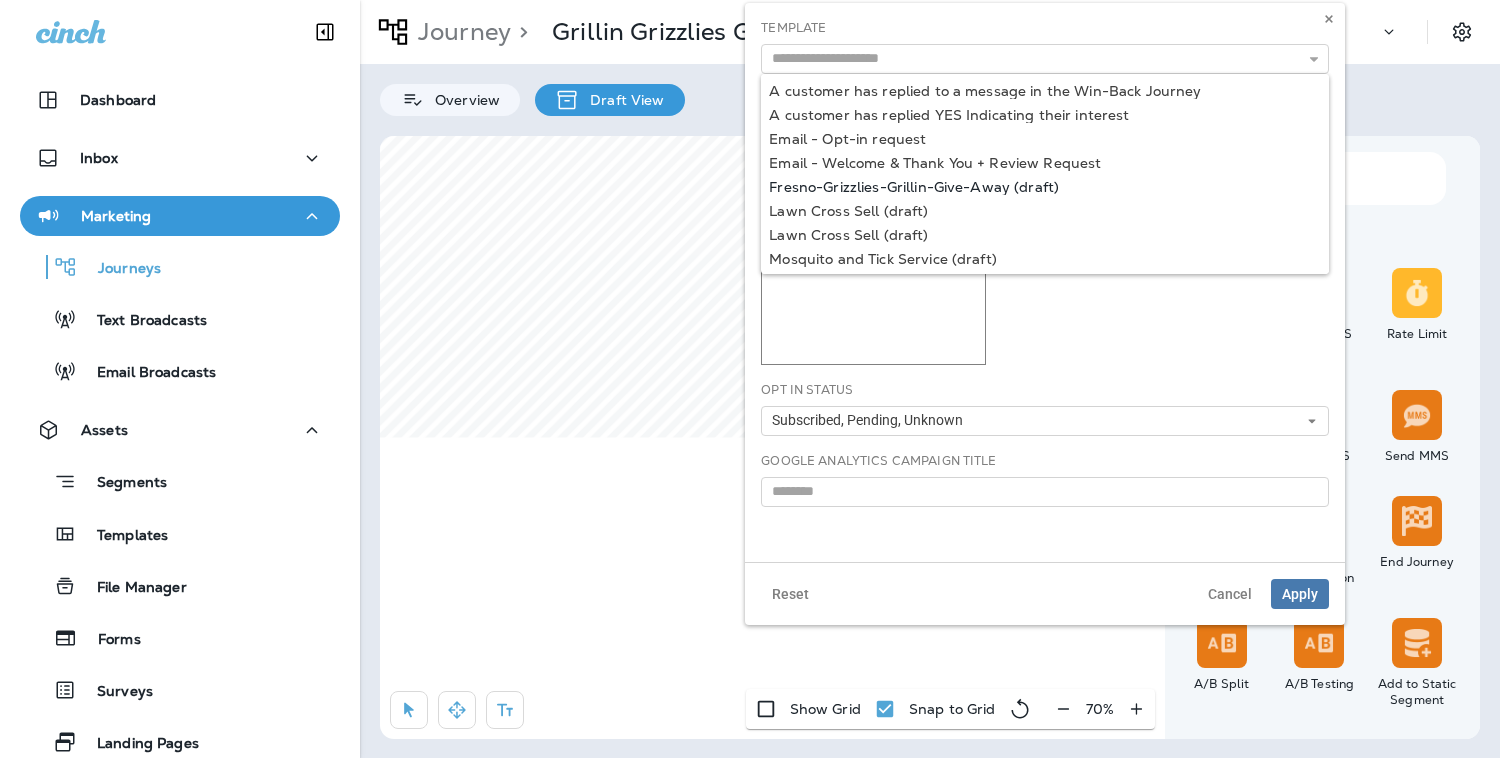 type on "**********" 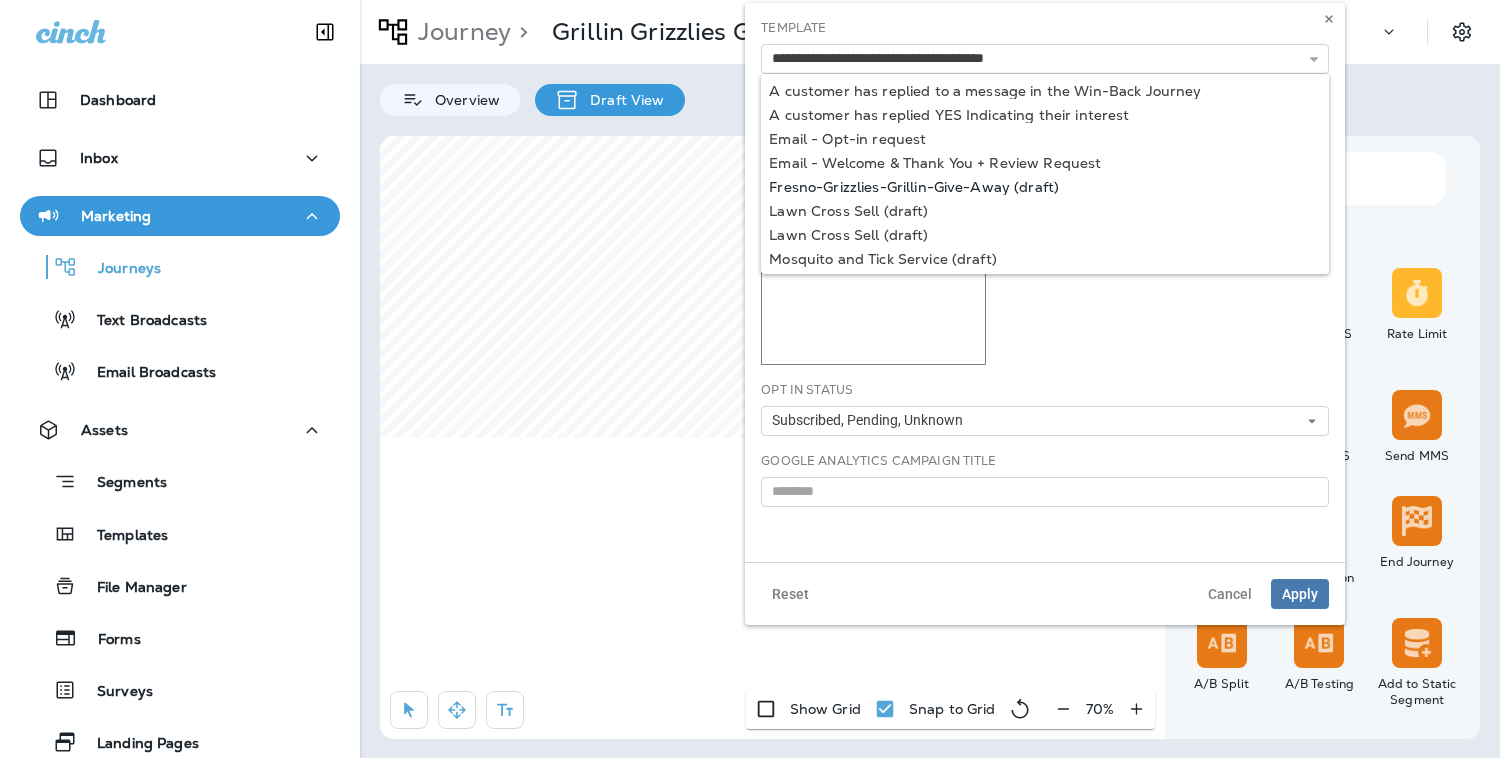 click on "Dashboard Inbox Marketing Journeys Text Broadcasts Email Broadcasts Assets Segments Templates File Manager Forms Surveys Landing Pages Data 12 What's New Support Journey > Grillin Grizzlies Giveaway Working as: CP Clark Pest Control Overview Draft View <b></b> <b></b> Triggers Transaction Added to Schedule Schedule Time Trigger Time Trigger Recurring Time Trigger Static Segment Trigger Web Form Abandoned Cart From Zapier Incoming SMS Opt-in SMS Opt-out SMS New Customer New Review Survey Completed Actions Time Delay Await SMS Reply Rate Limit Send Email Send SMS Send MMS Send Mailer Send Notification End Journey A/B Split A/B Testing Add to Static Segment Remove from Static Segment Add to Facebook Audience Remove from Facebook Audience Add to Google Ads Audience Remove from Google Ads Audience Add to Mailbox Power Remove from Mailbox Power Send Survey SMS Send Survey Email Webhook Contest Winners Recurring Contest Winners To Zapier Add to DripDrop Reply to Review Conditions Check Data Field Has Offer 4" at bounding box center [750, 0] 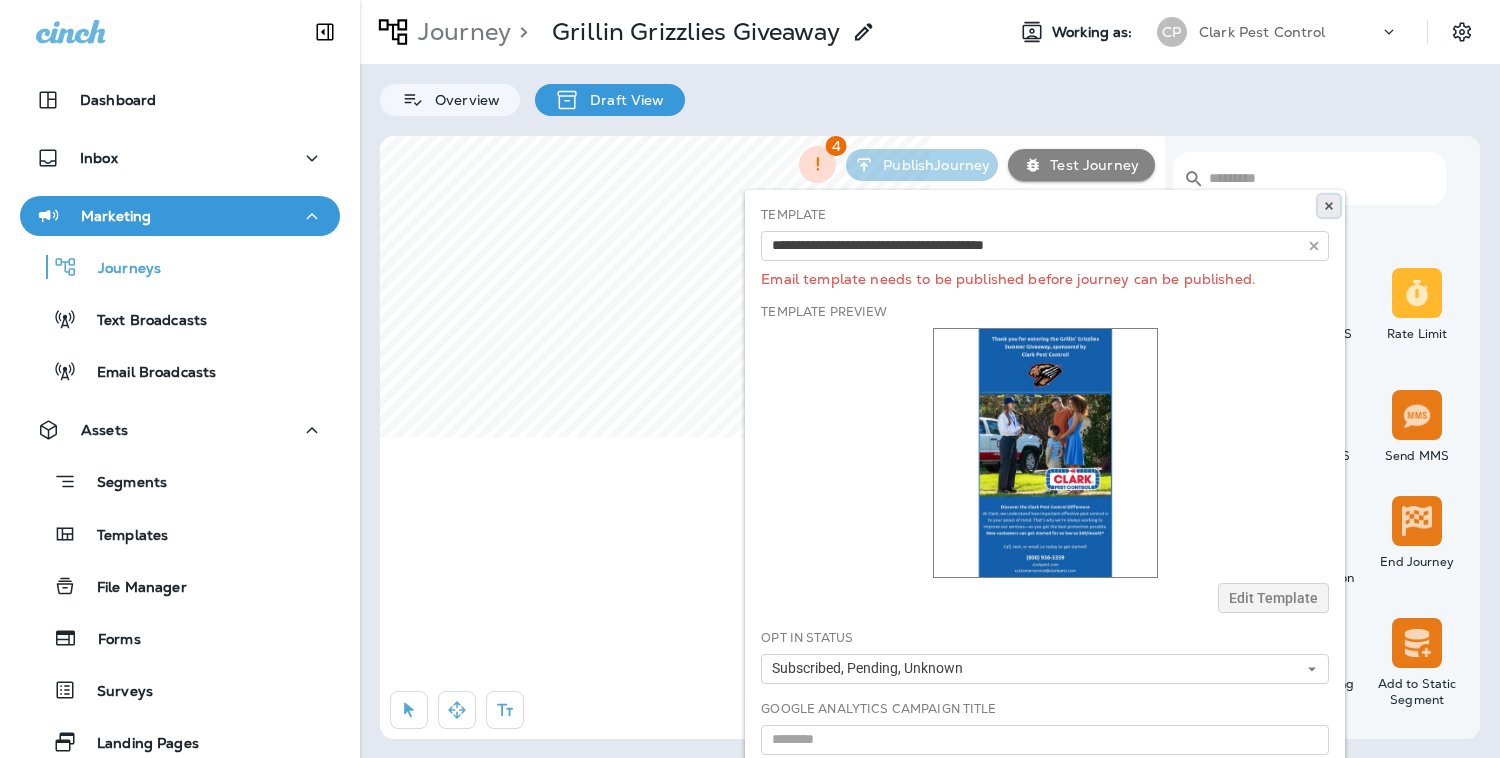 click 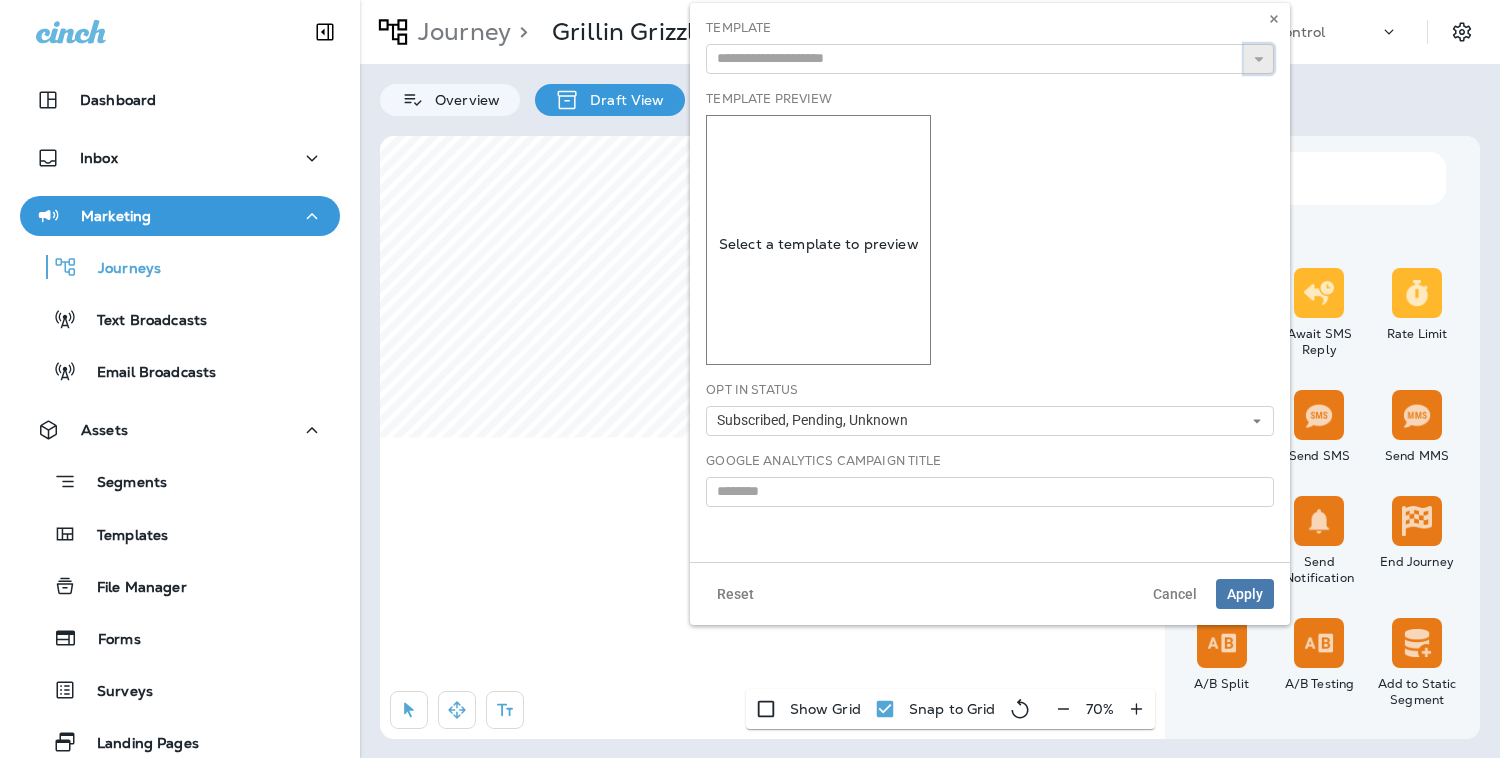 click 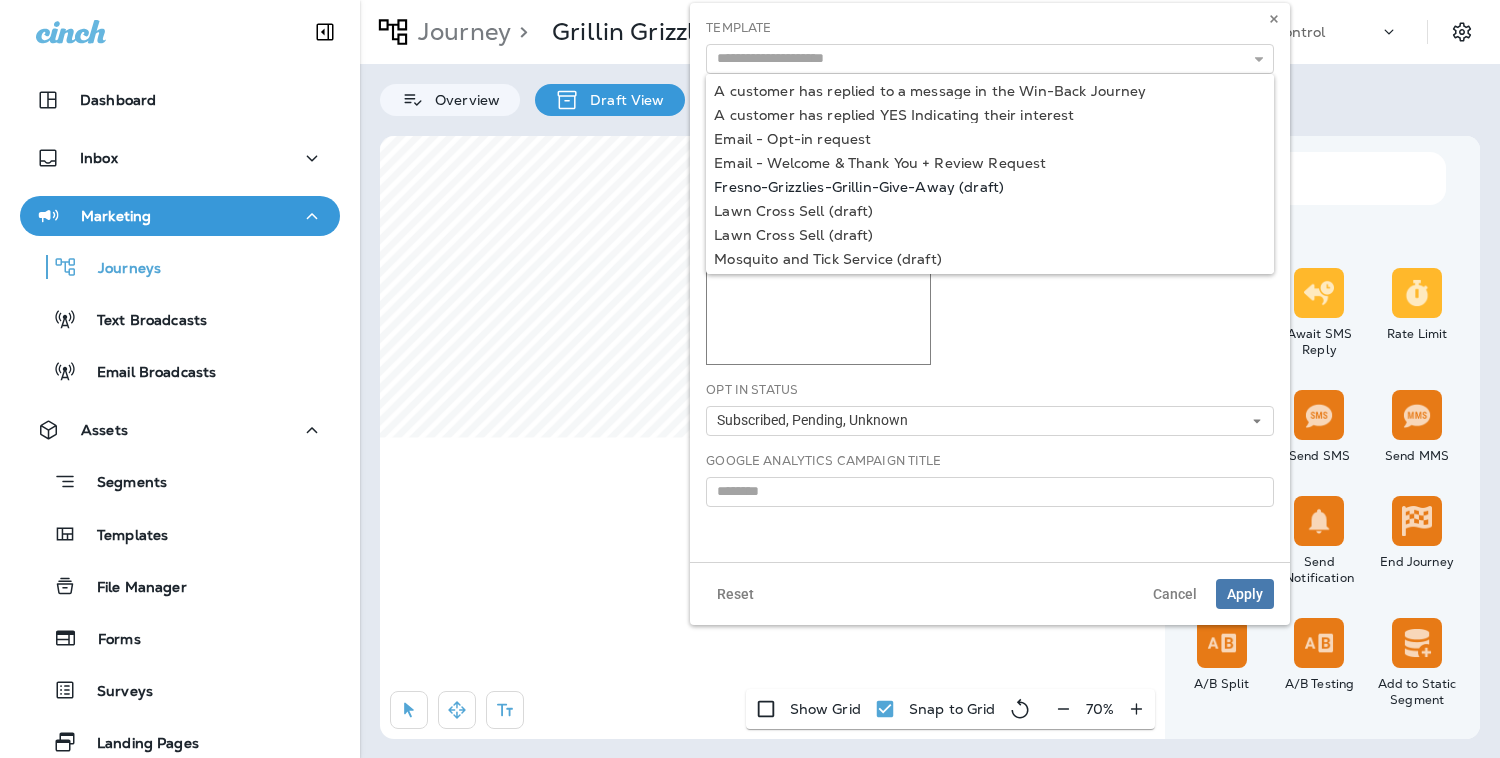 type on "**********" 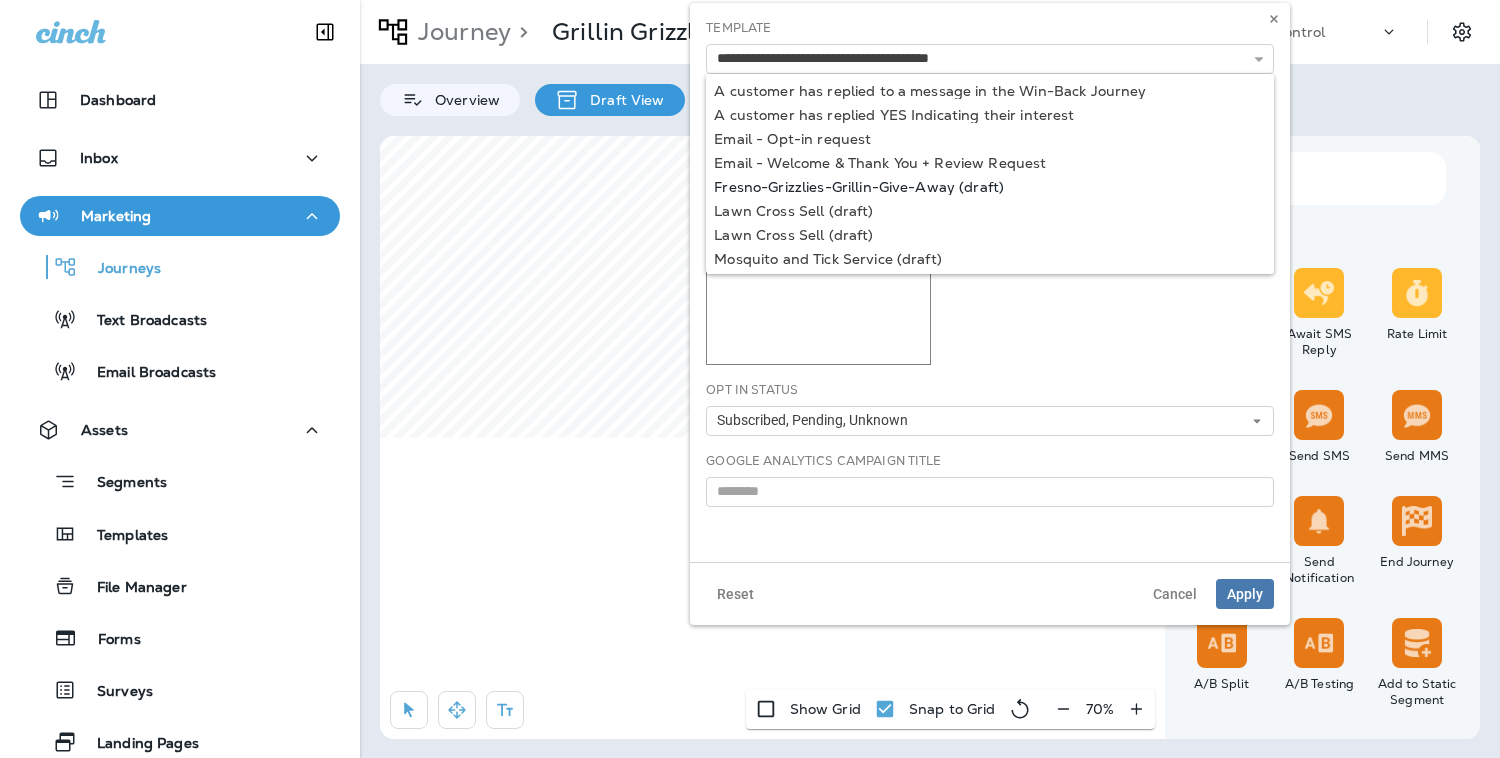 click on "**********" at bounding box center (990, 282) 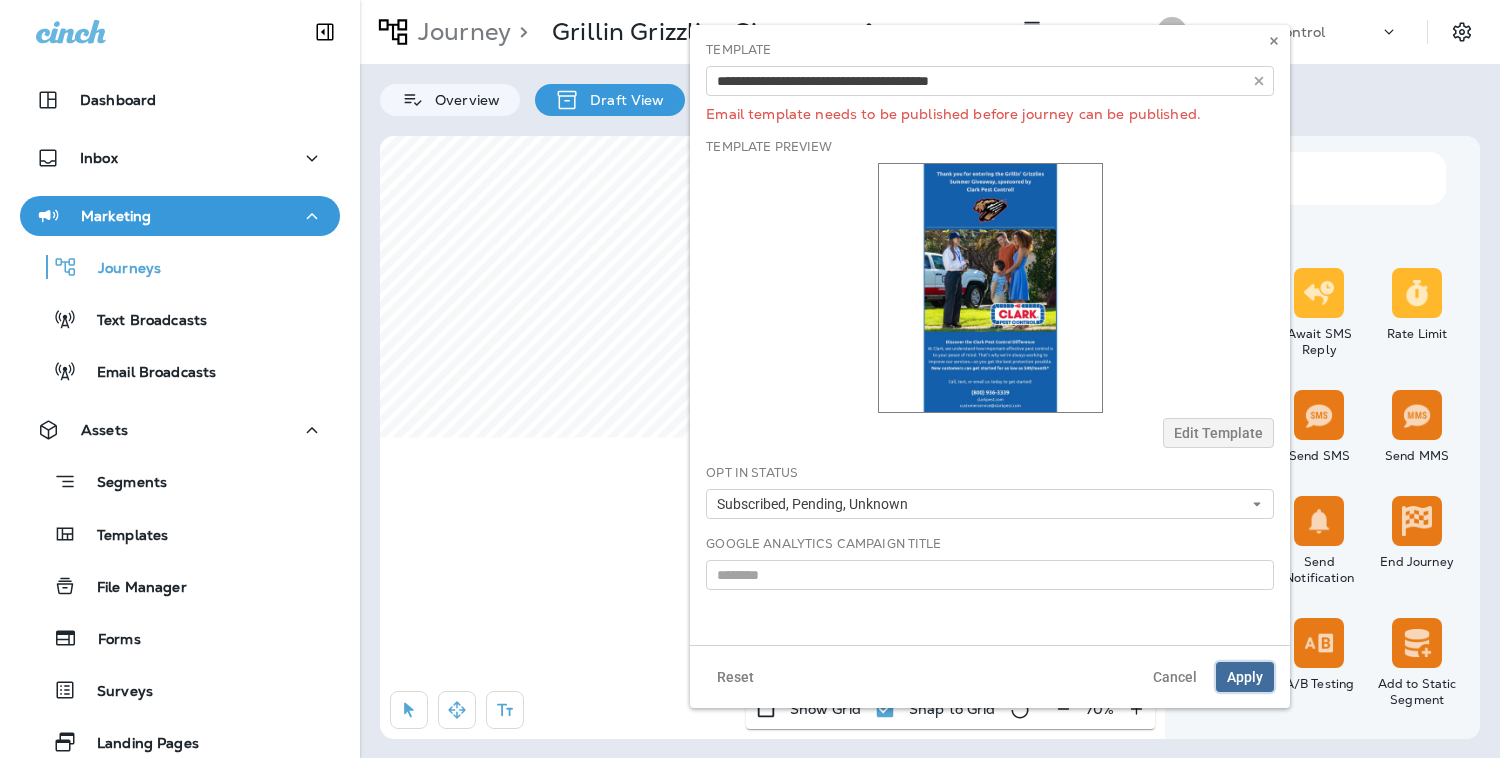 click on "Apply" at bounding box center [1245, 677] 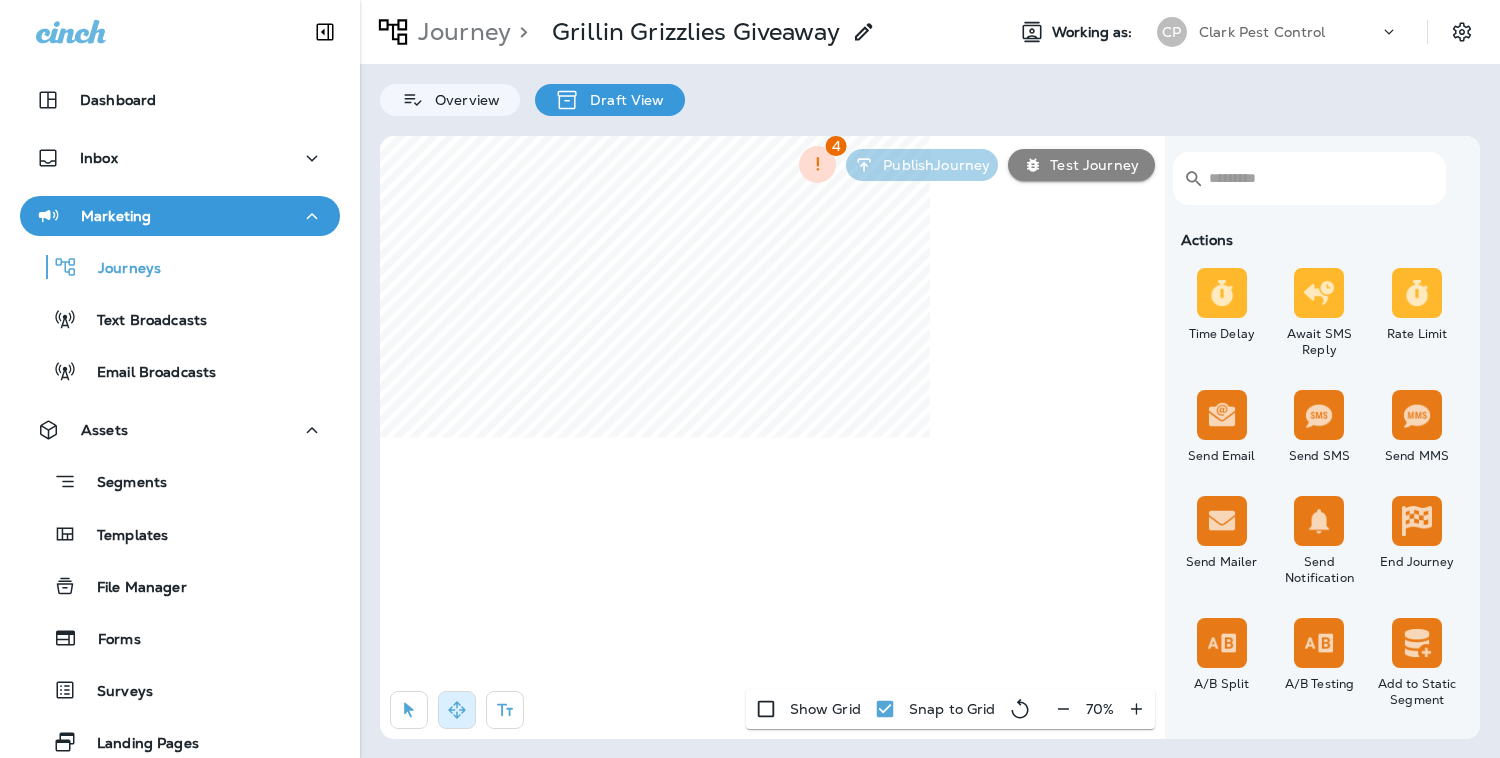 select on "*****" 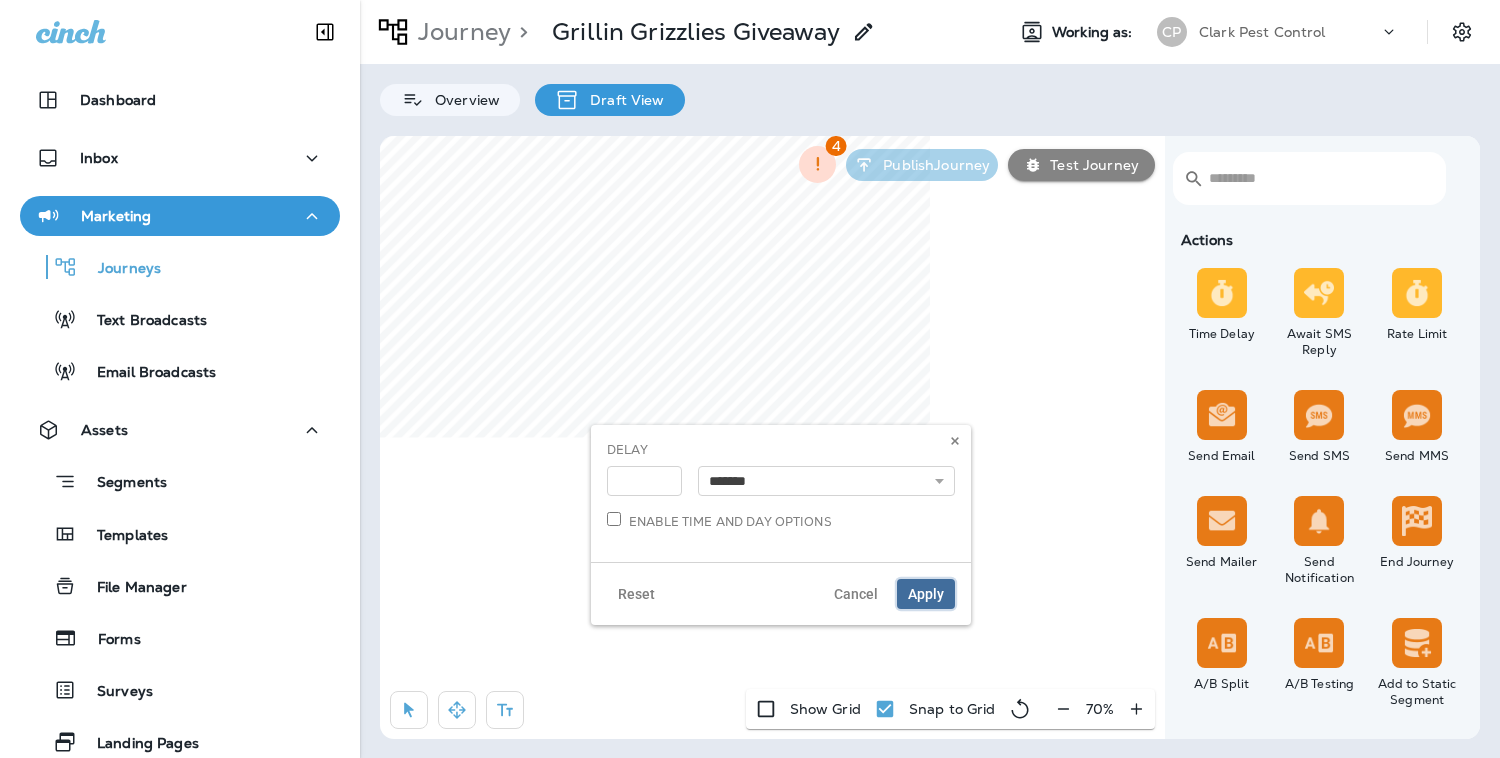 click on "Apply" at bounding box center (926, 594) 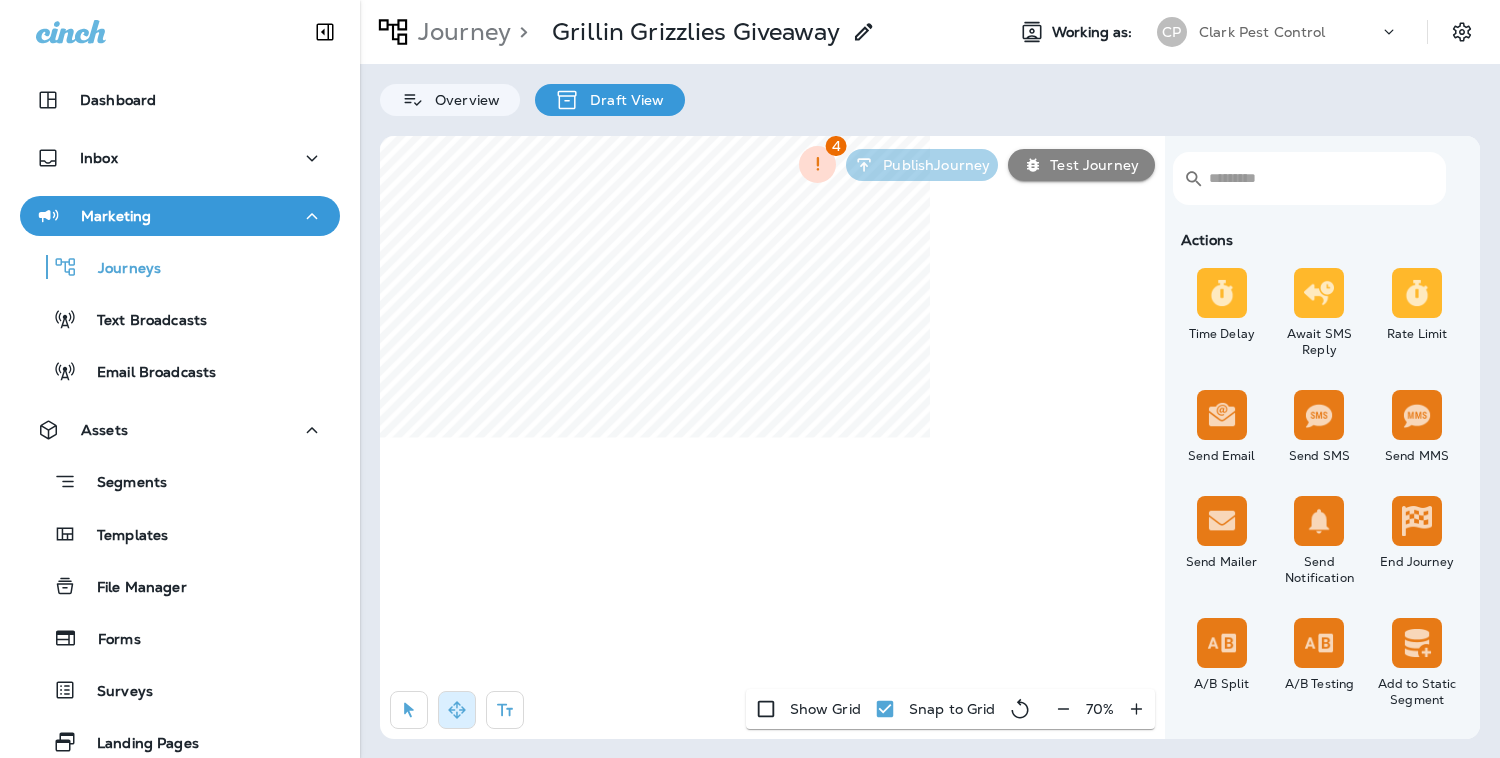 select on "***" 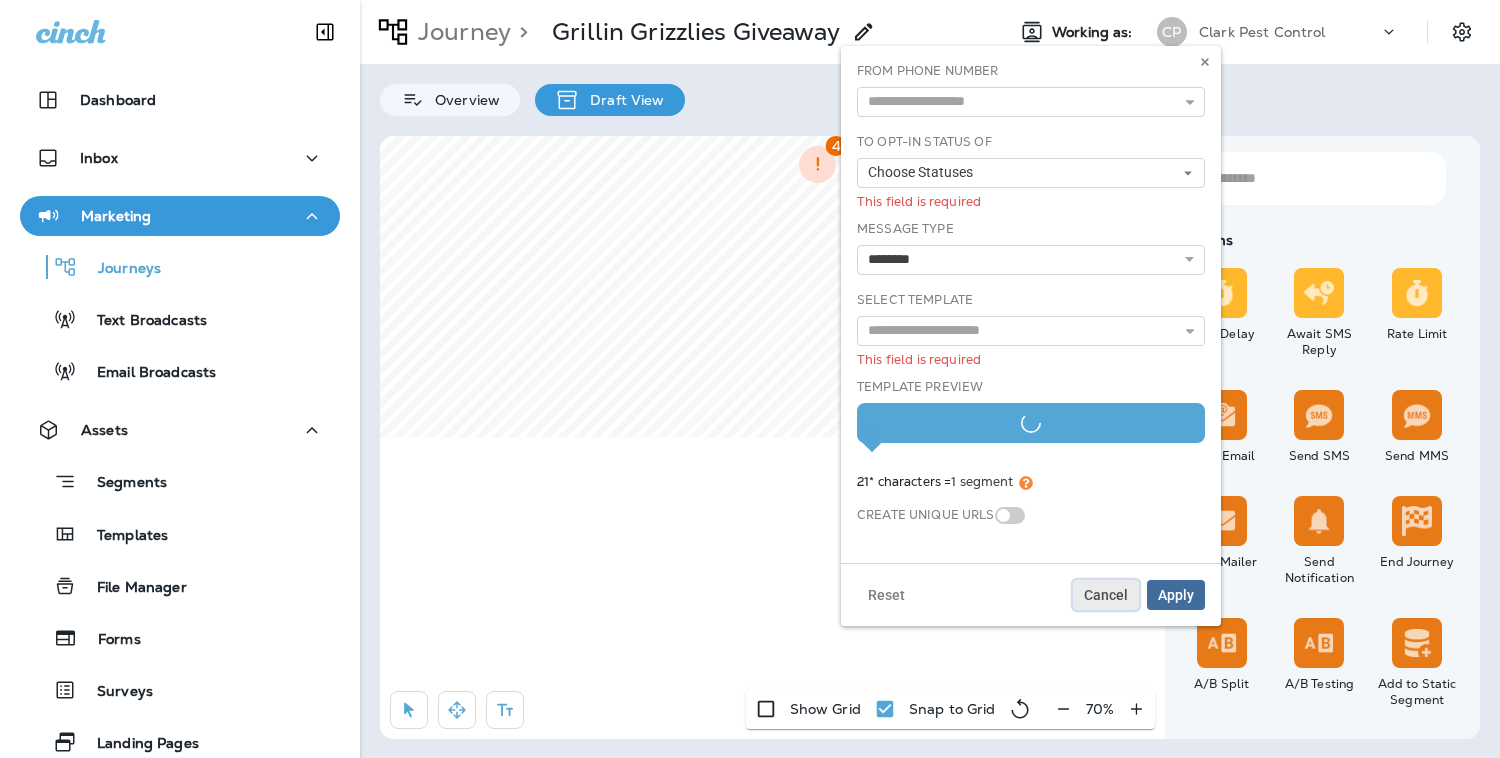 click on "Cancel" at bounding box center [1106, 595] 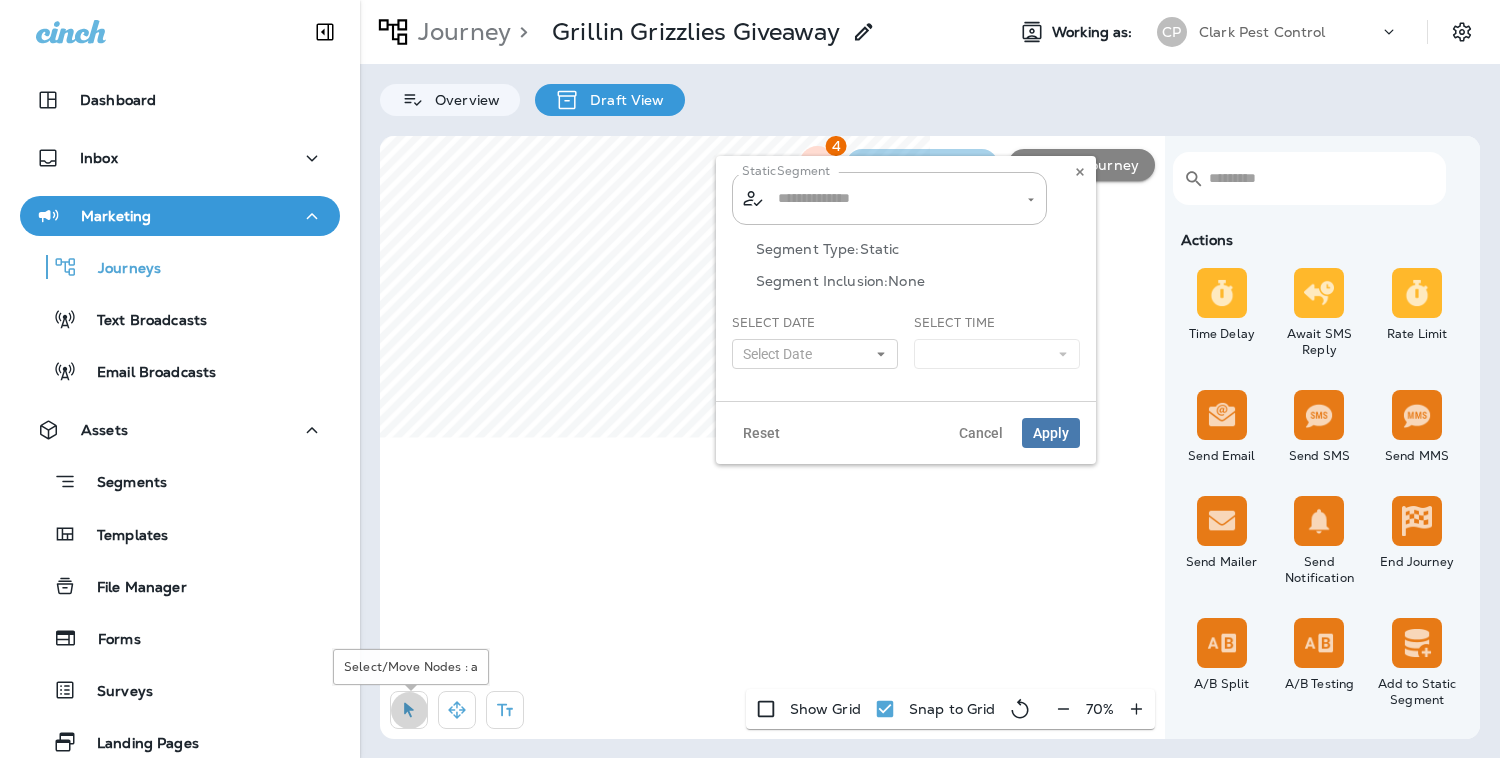 click 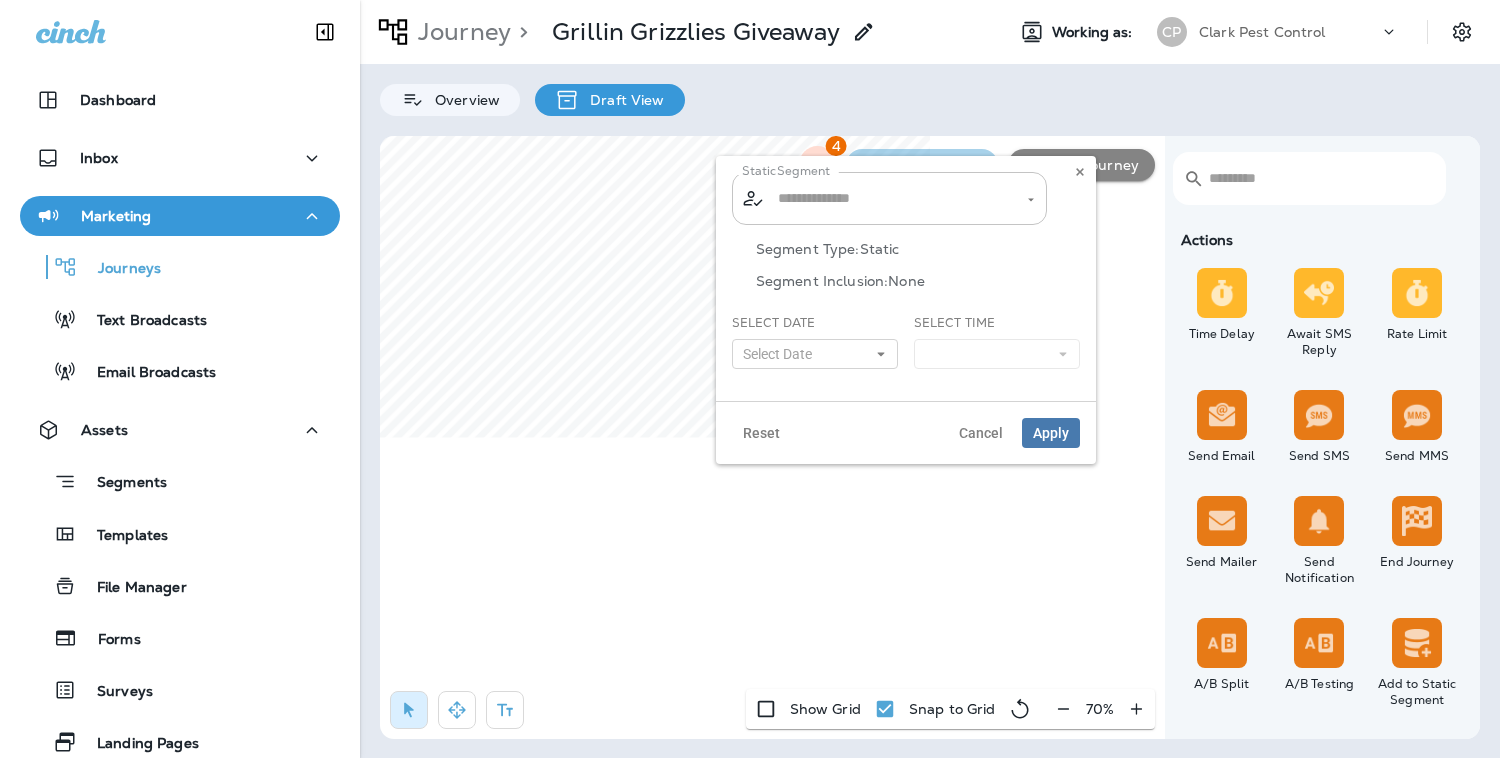 click 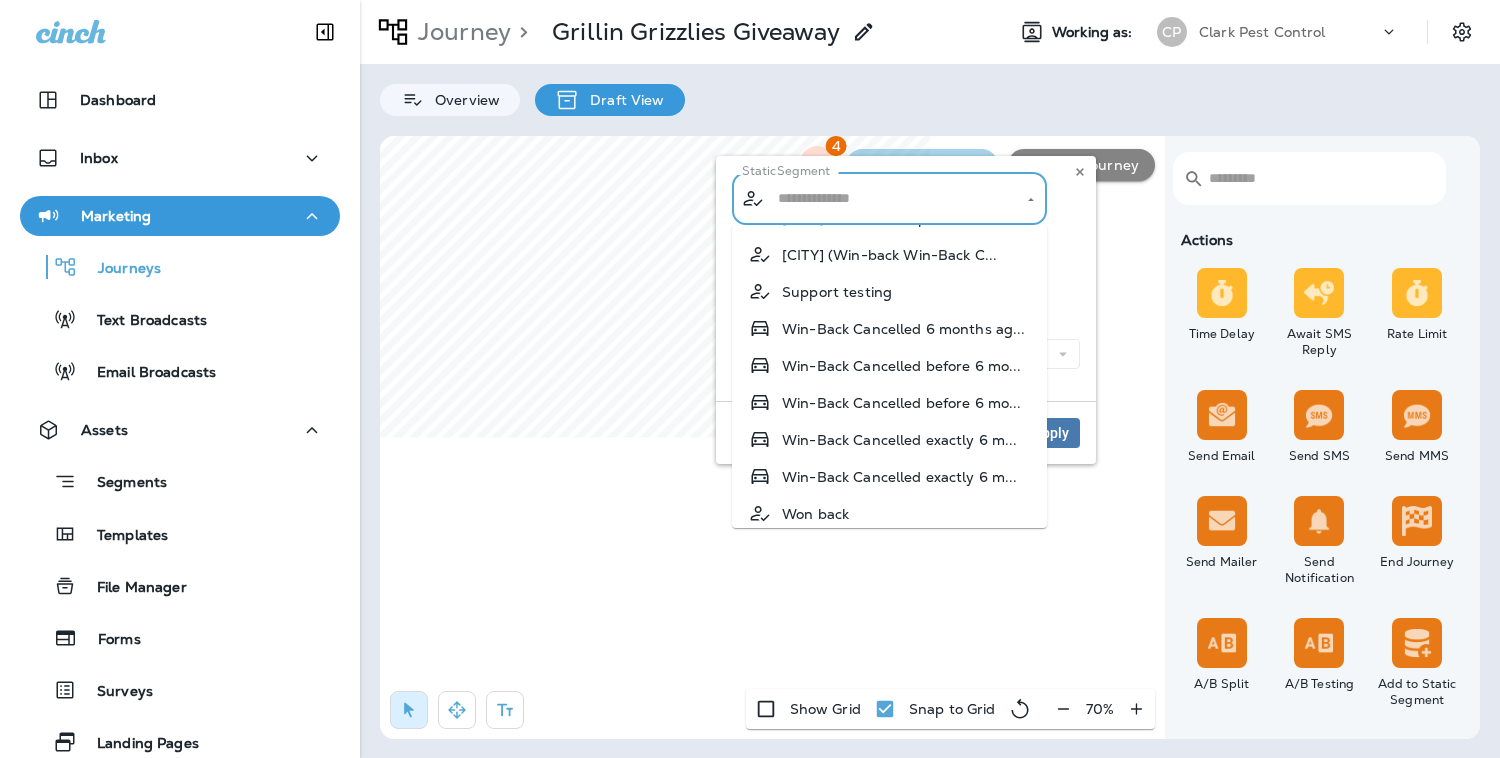 scroll, scrollTop: 1076, scrollLeft: 0, axis: vertical 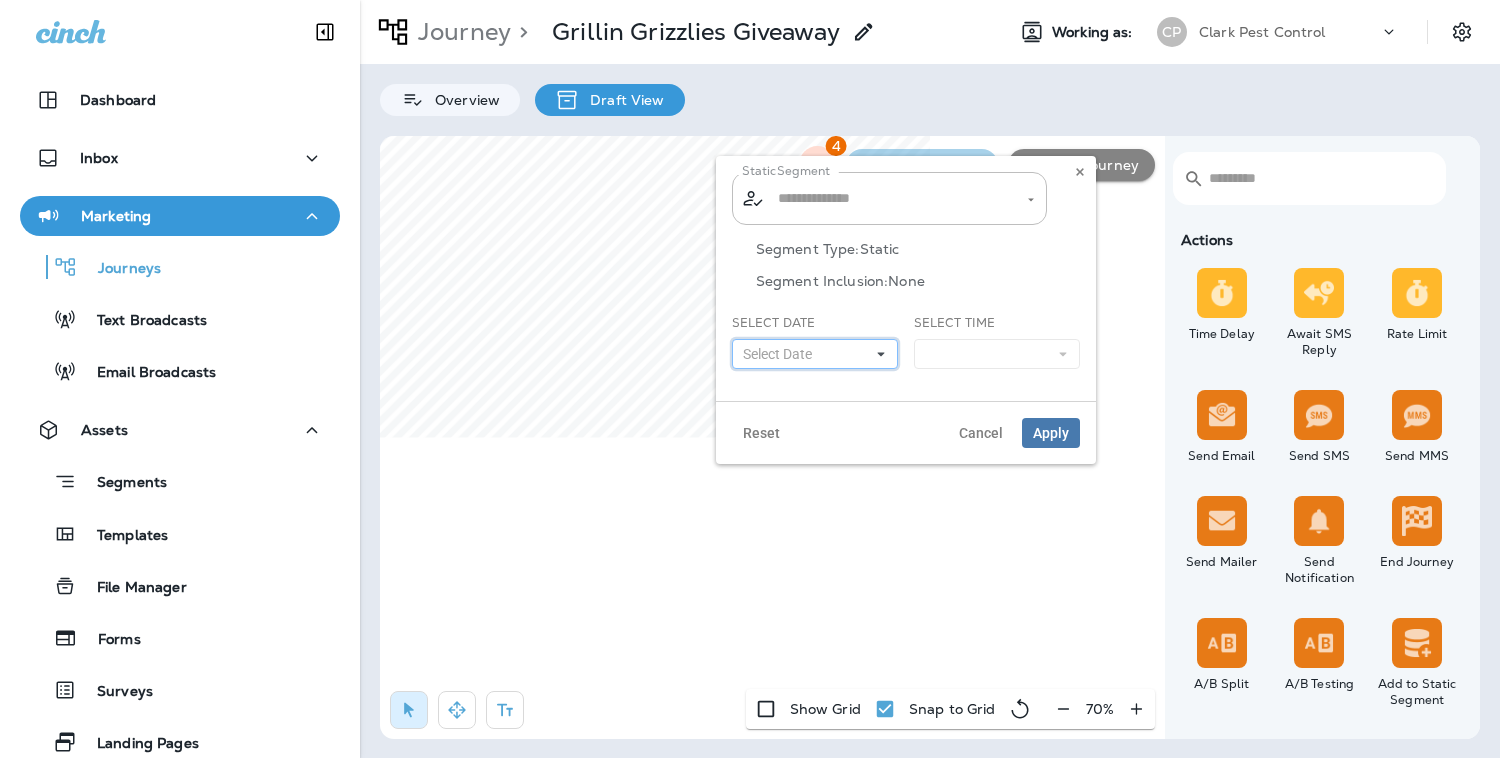 click 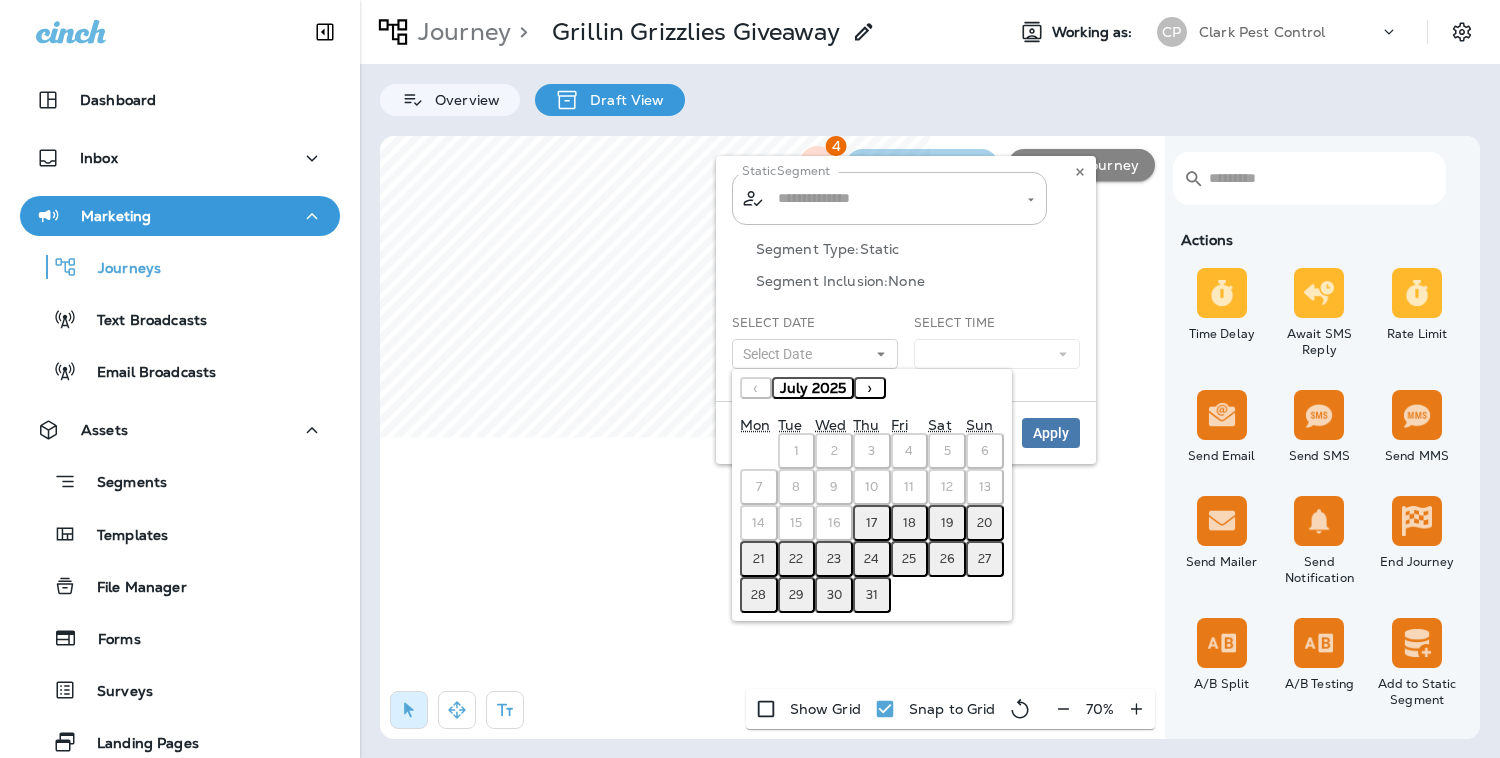 click on "25" at bounding box center (909, 559) 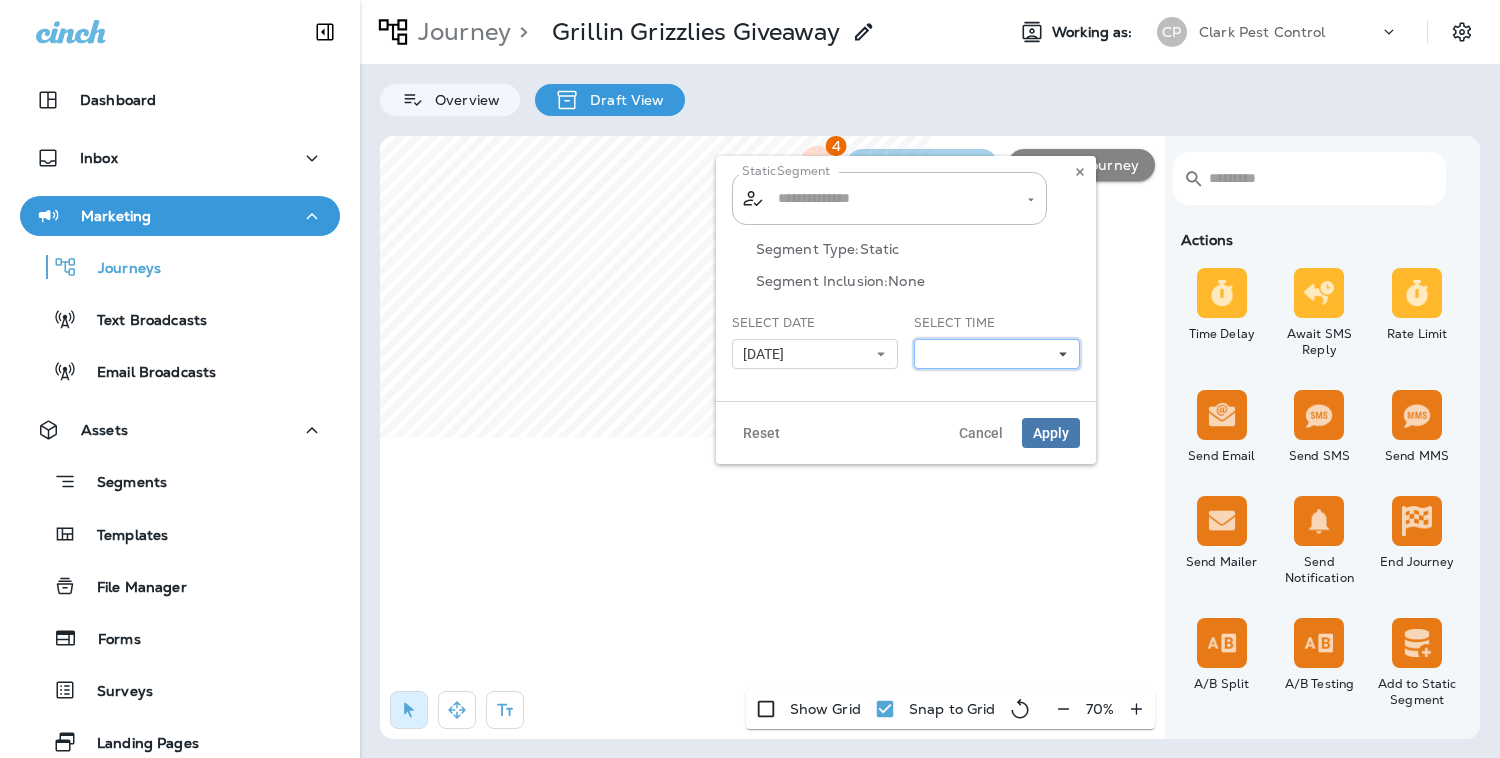 click 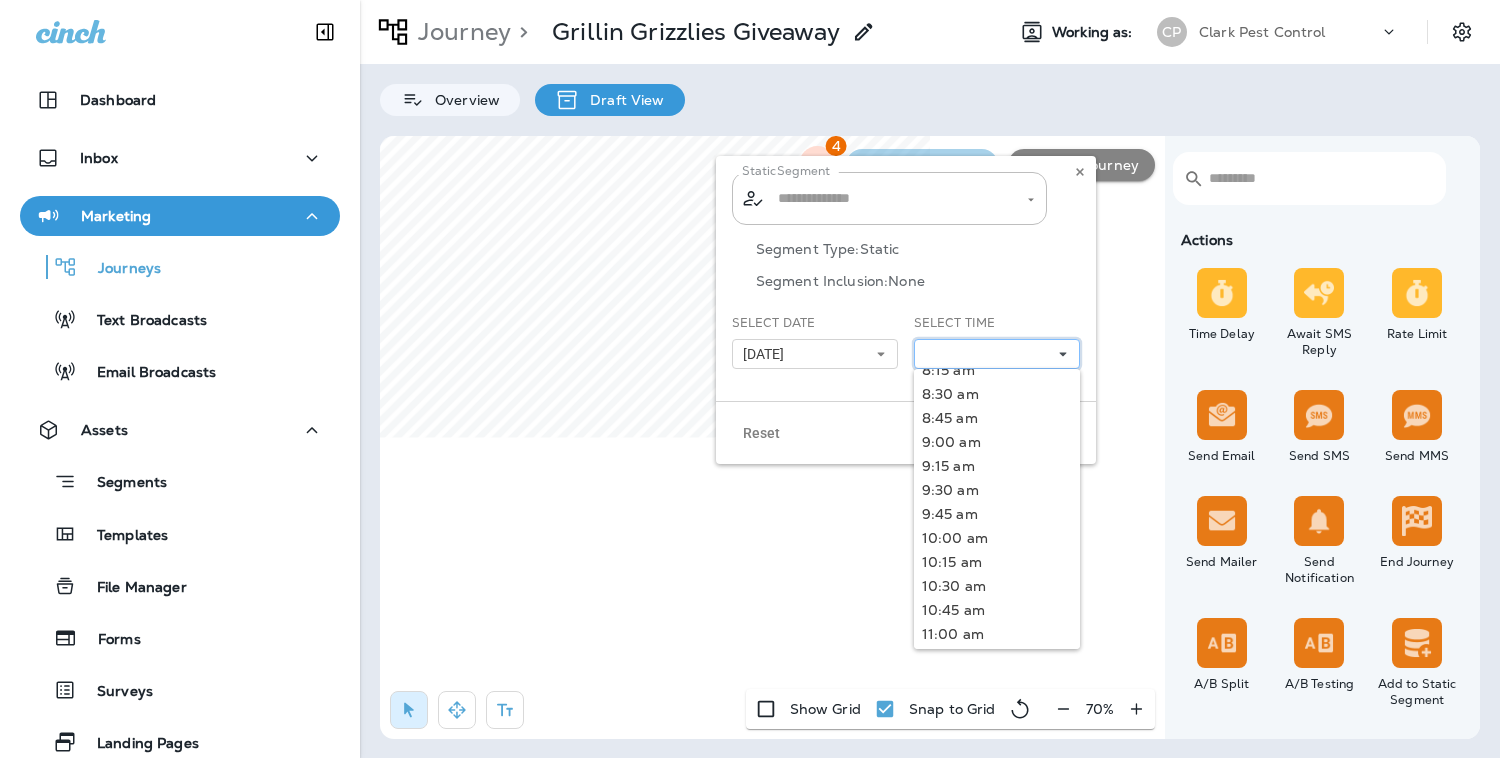 scroll, scrollTop: 802, scrollLeft: 0, axis: vertical 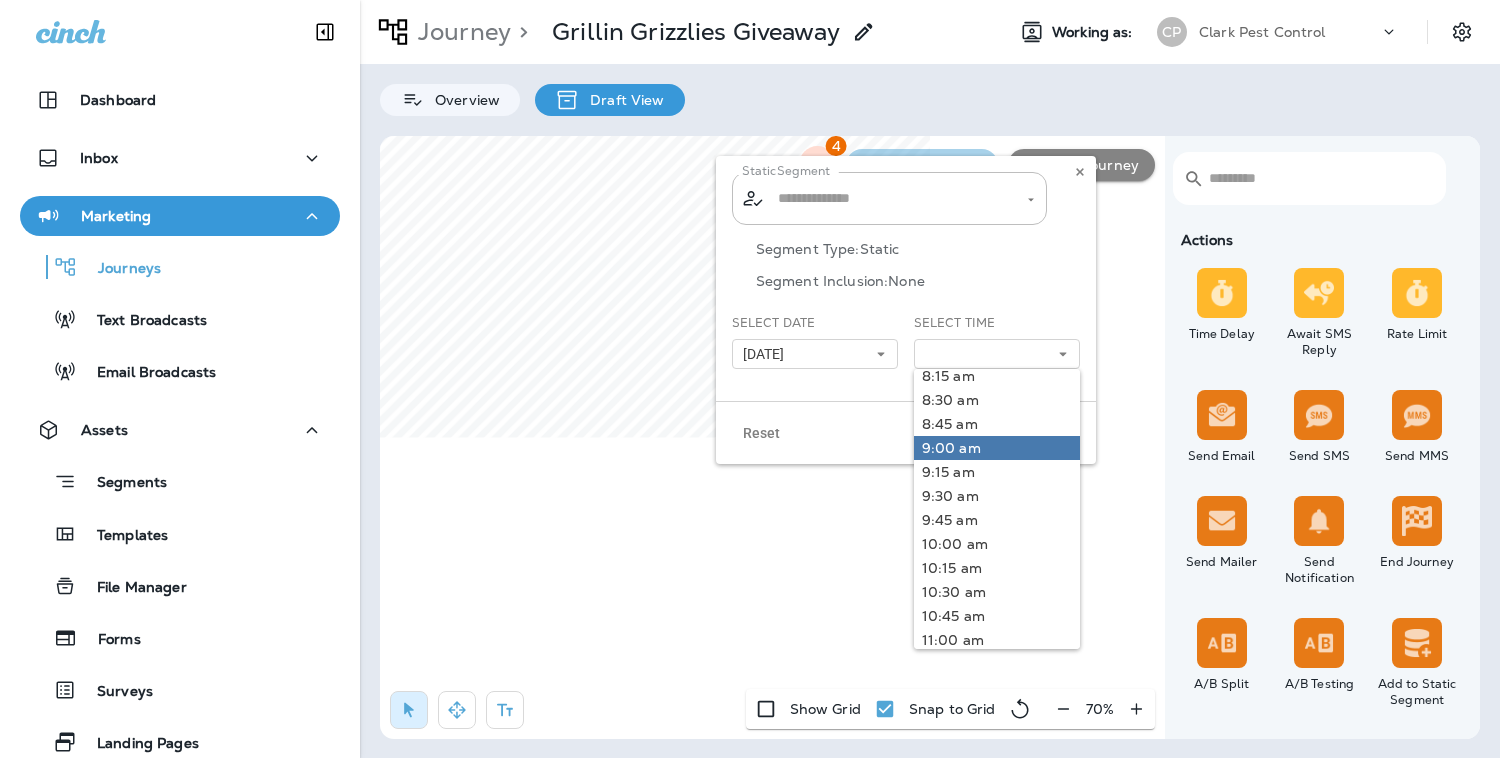 click on "9:00 am" at bounding box center (997, 448) 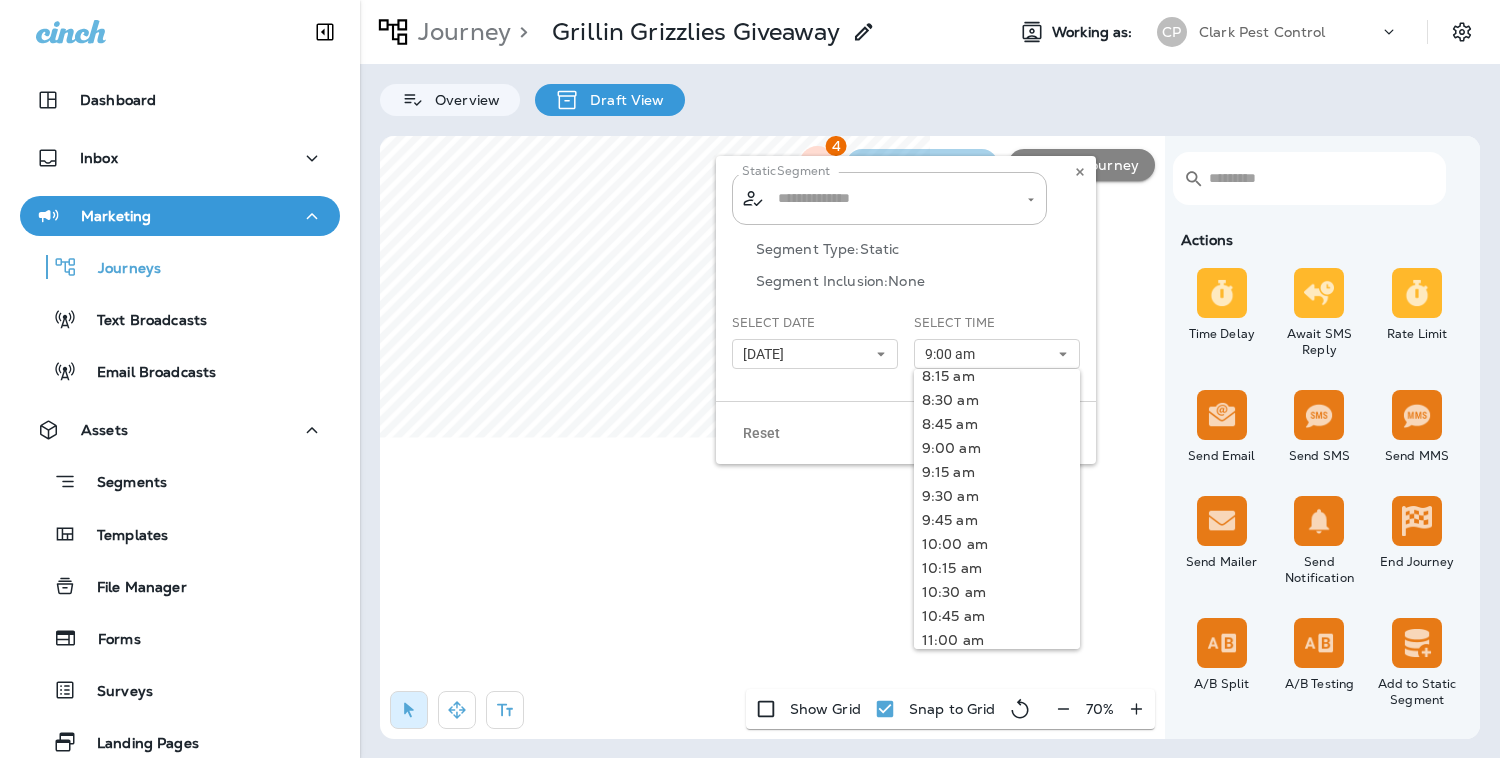 click on "Reset   Cancel   Apply" at bounding box center (906, 432) 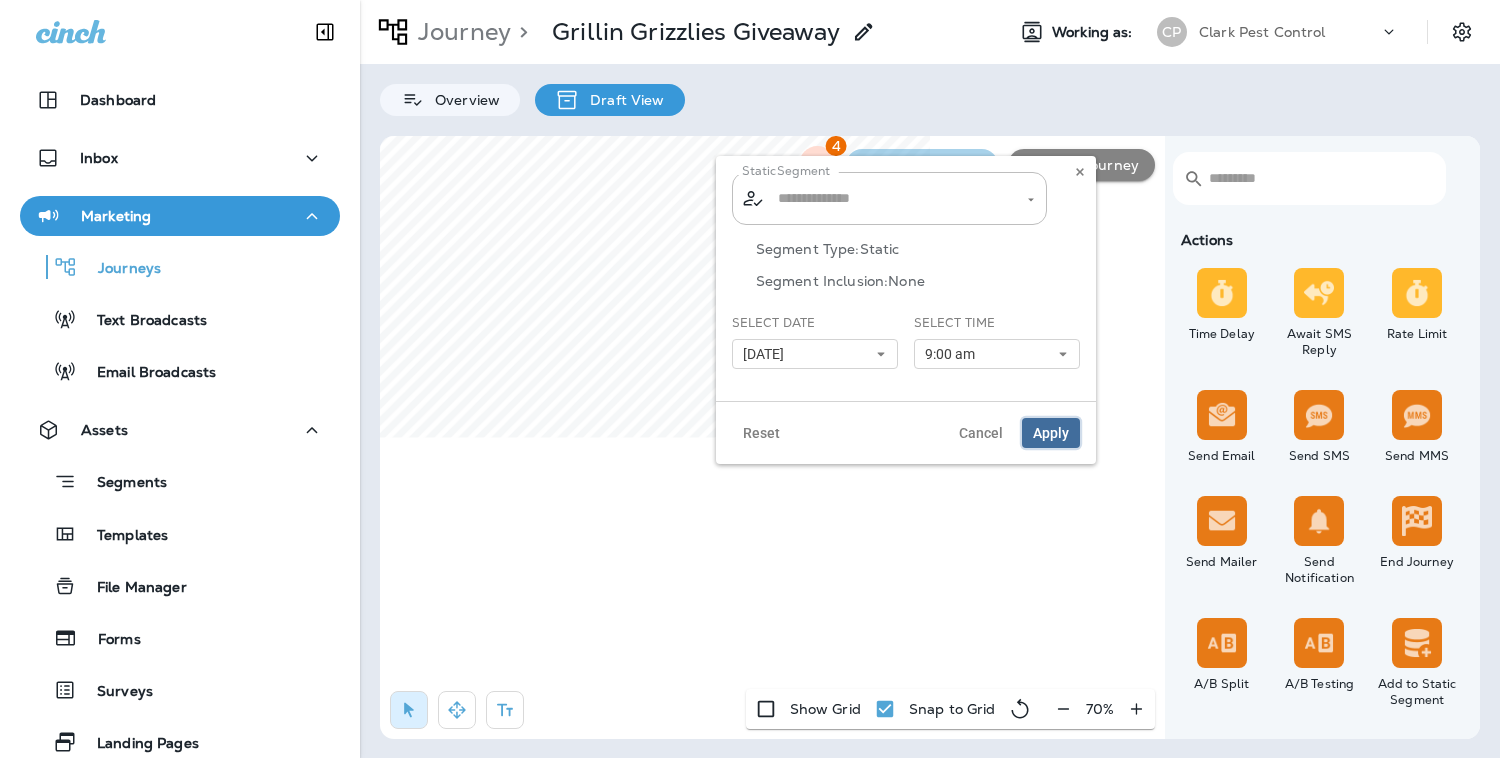click on "Apply" at bounding box center (1051, 433) 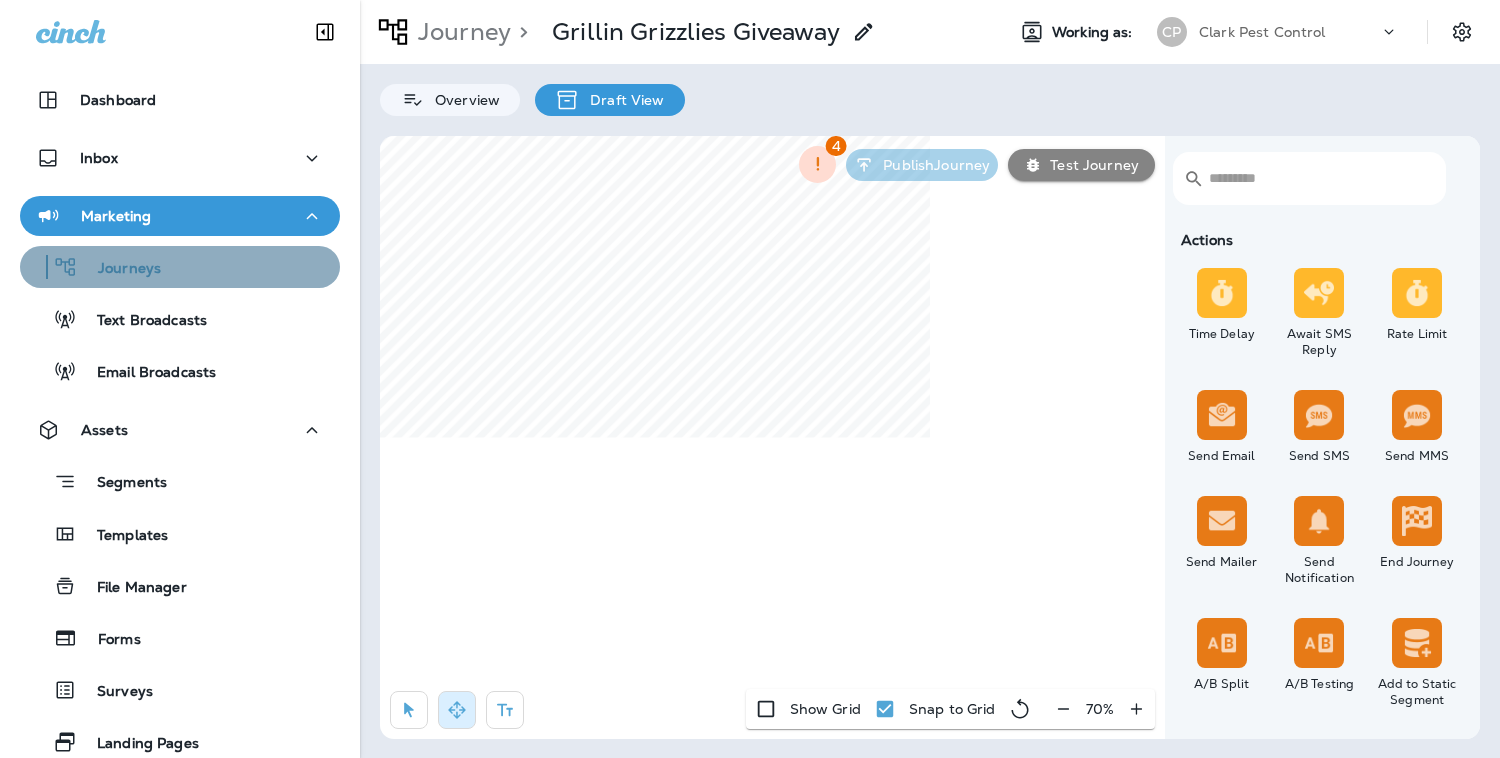 click on "Journeys" at bounding box center [119, 269] 